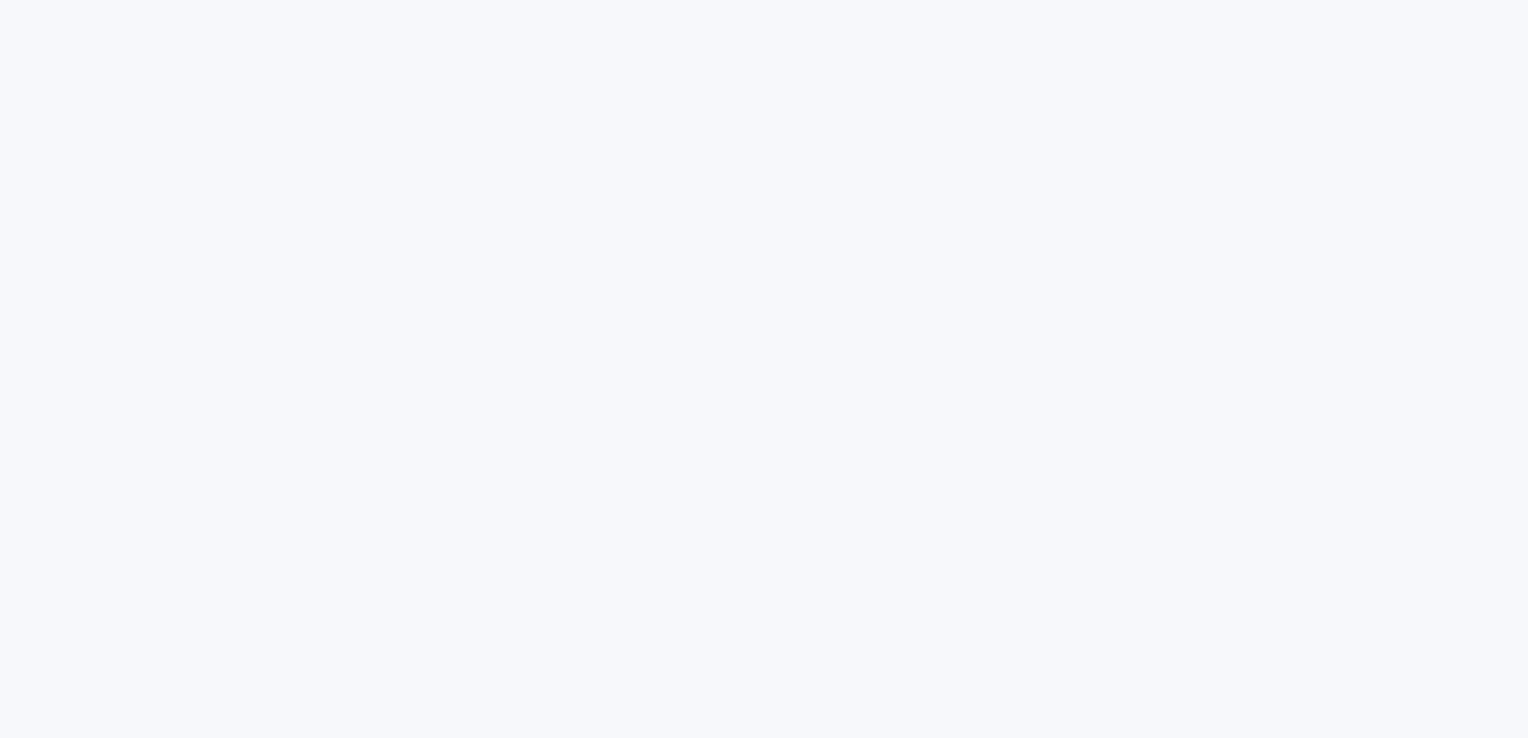 scroll, scrollTop: 0, scrollLeft: 0, axis: both 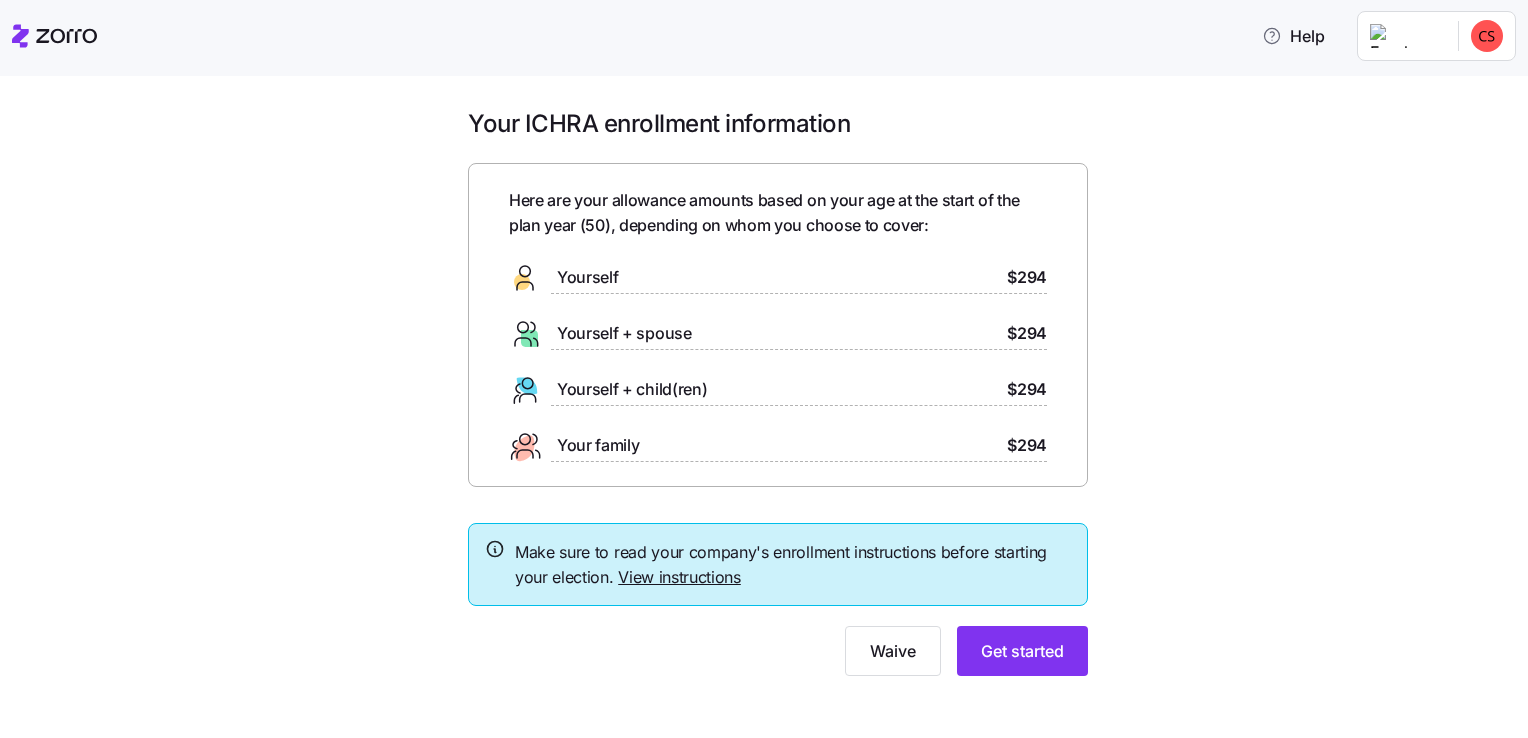 click on "Yourself" at bounding box center (587, 277) 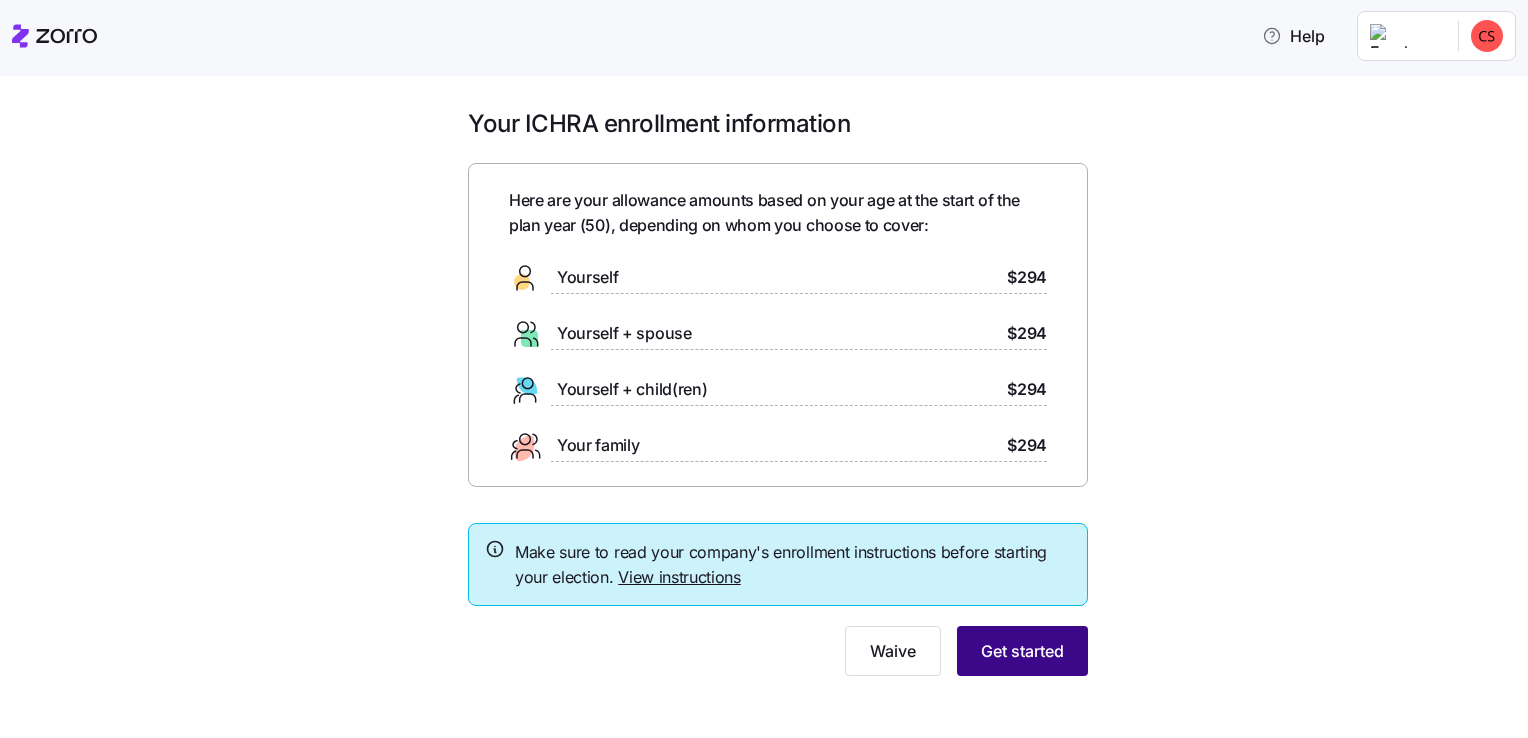 click on "Get started" at bounding box center [1022, 651] 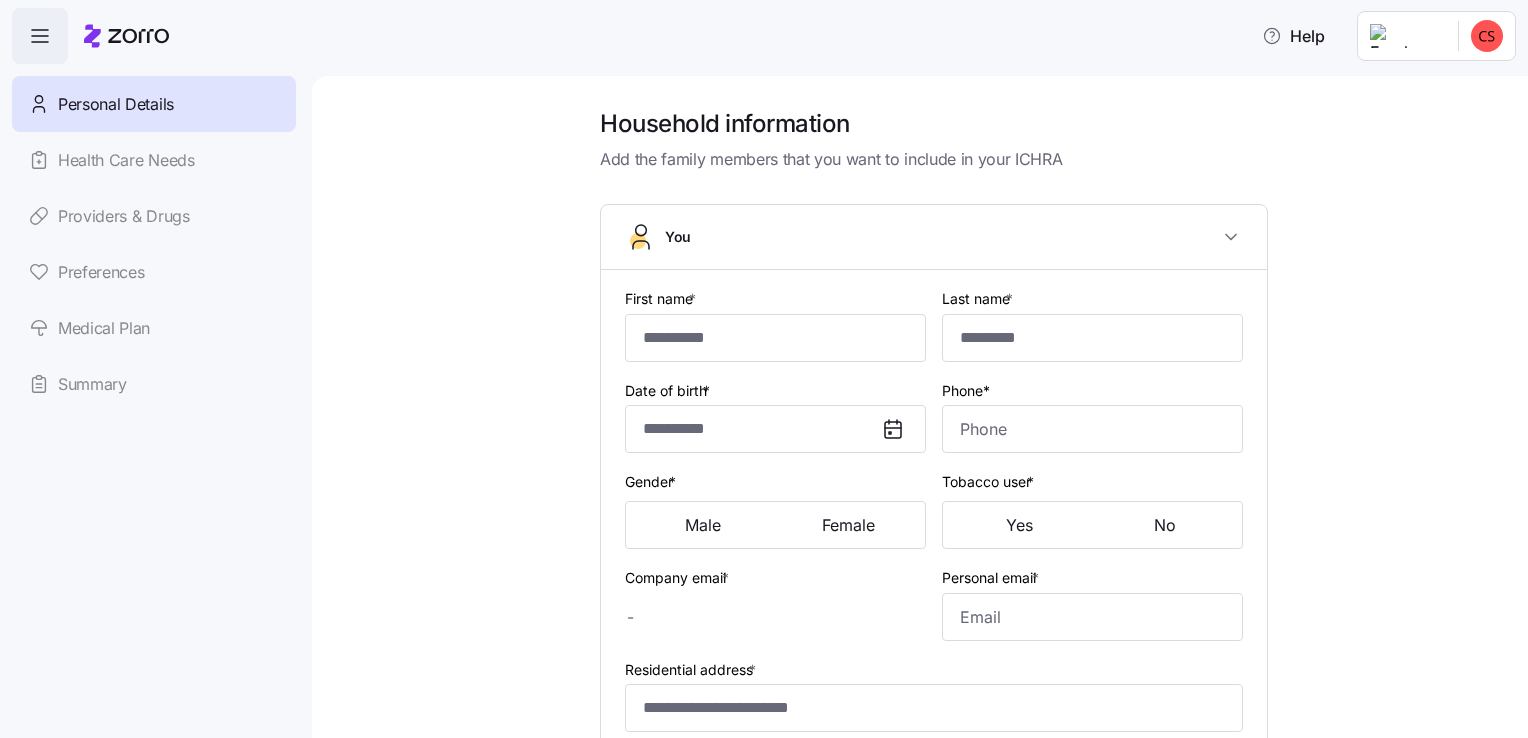 type on "*********" 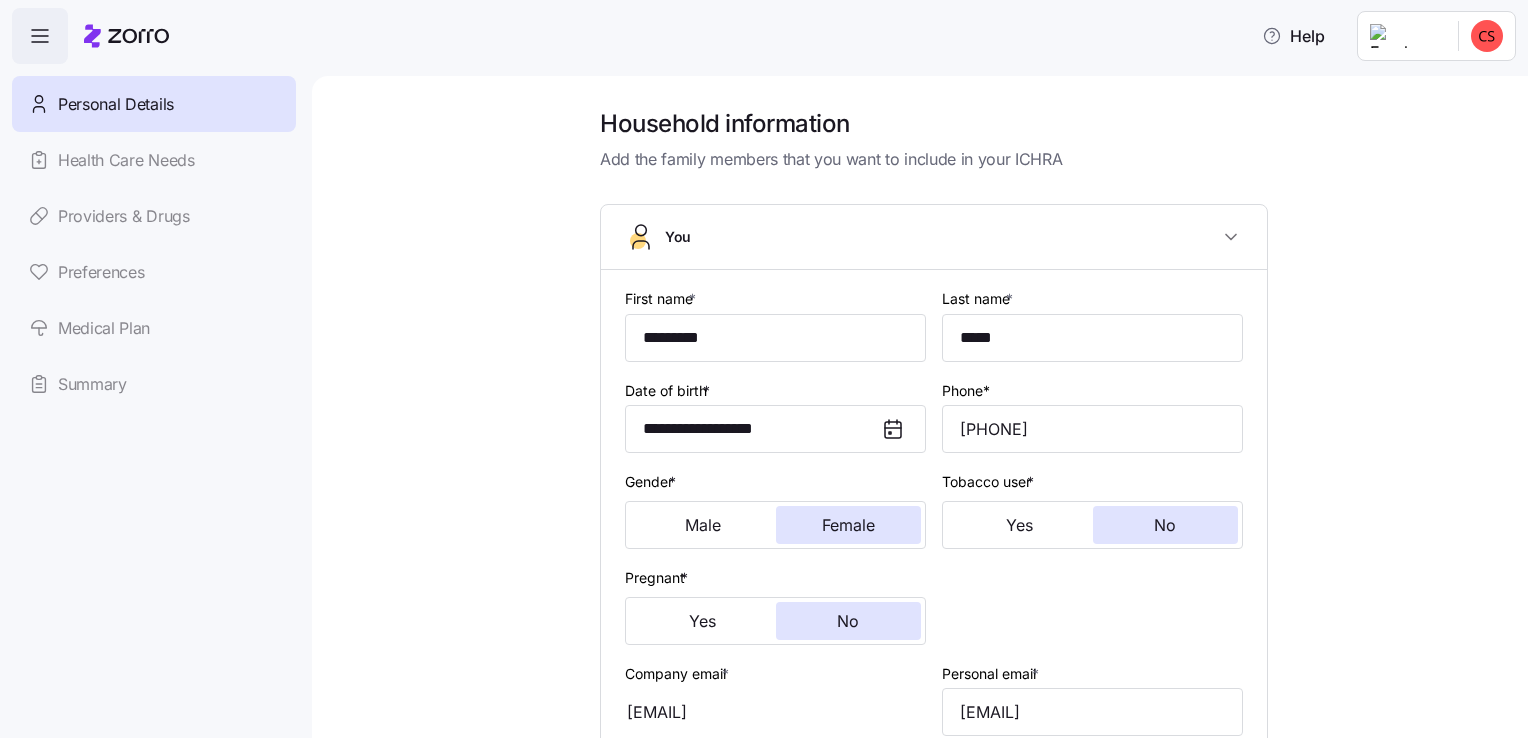 type on "**********" 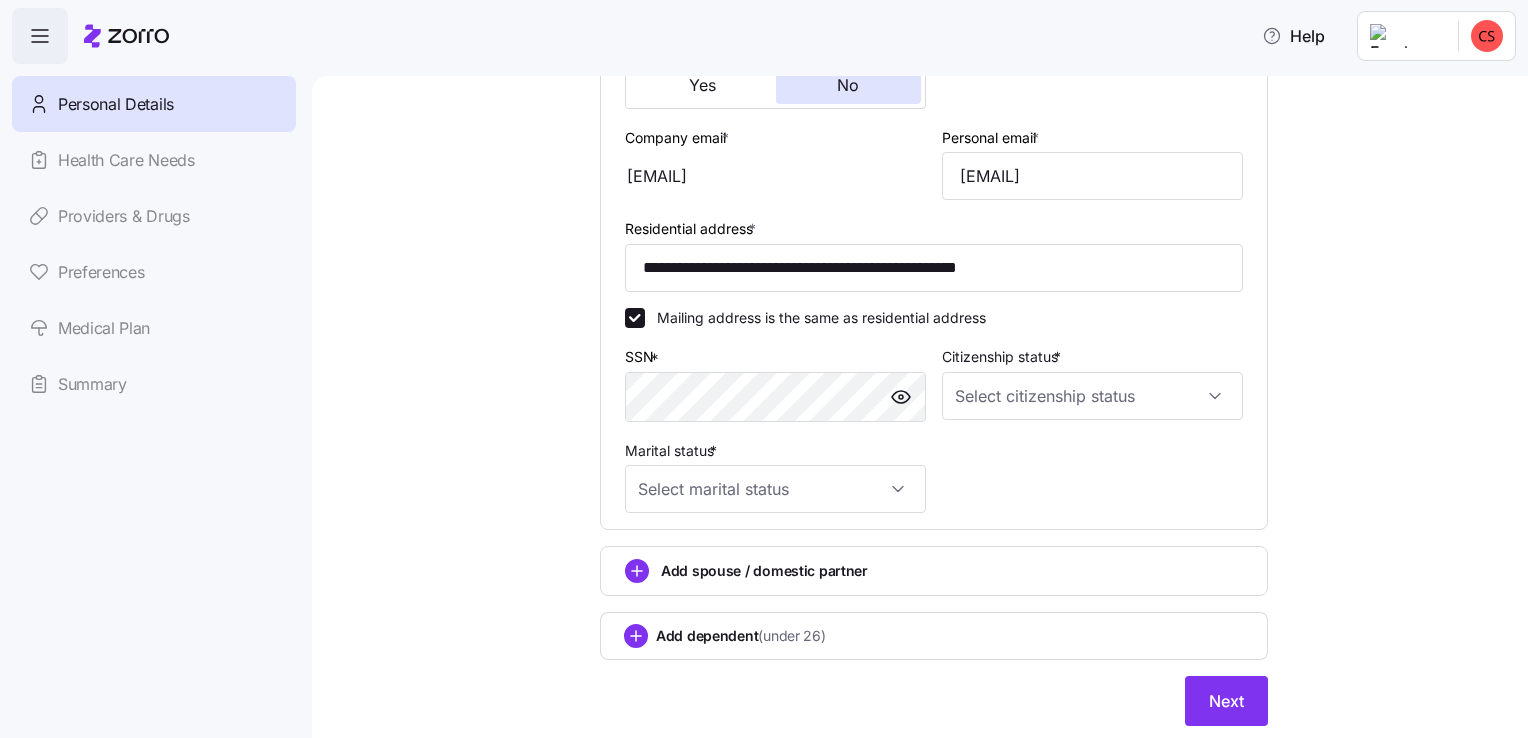 scroll, scrollTop: 537, scrollLeft: 0, axis: vertical 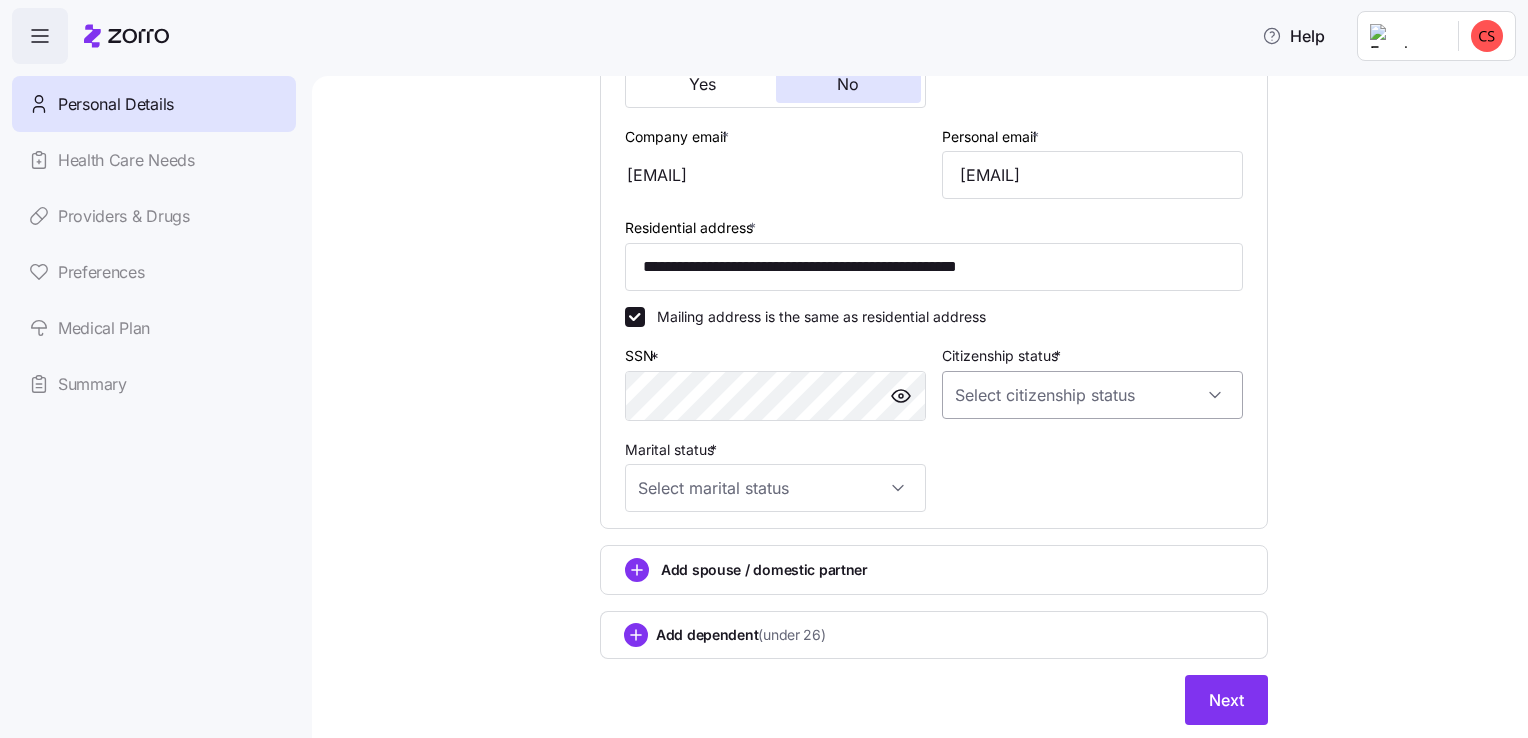 click on "Citizenship status  *" at bounding box center (1092, 395) 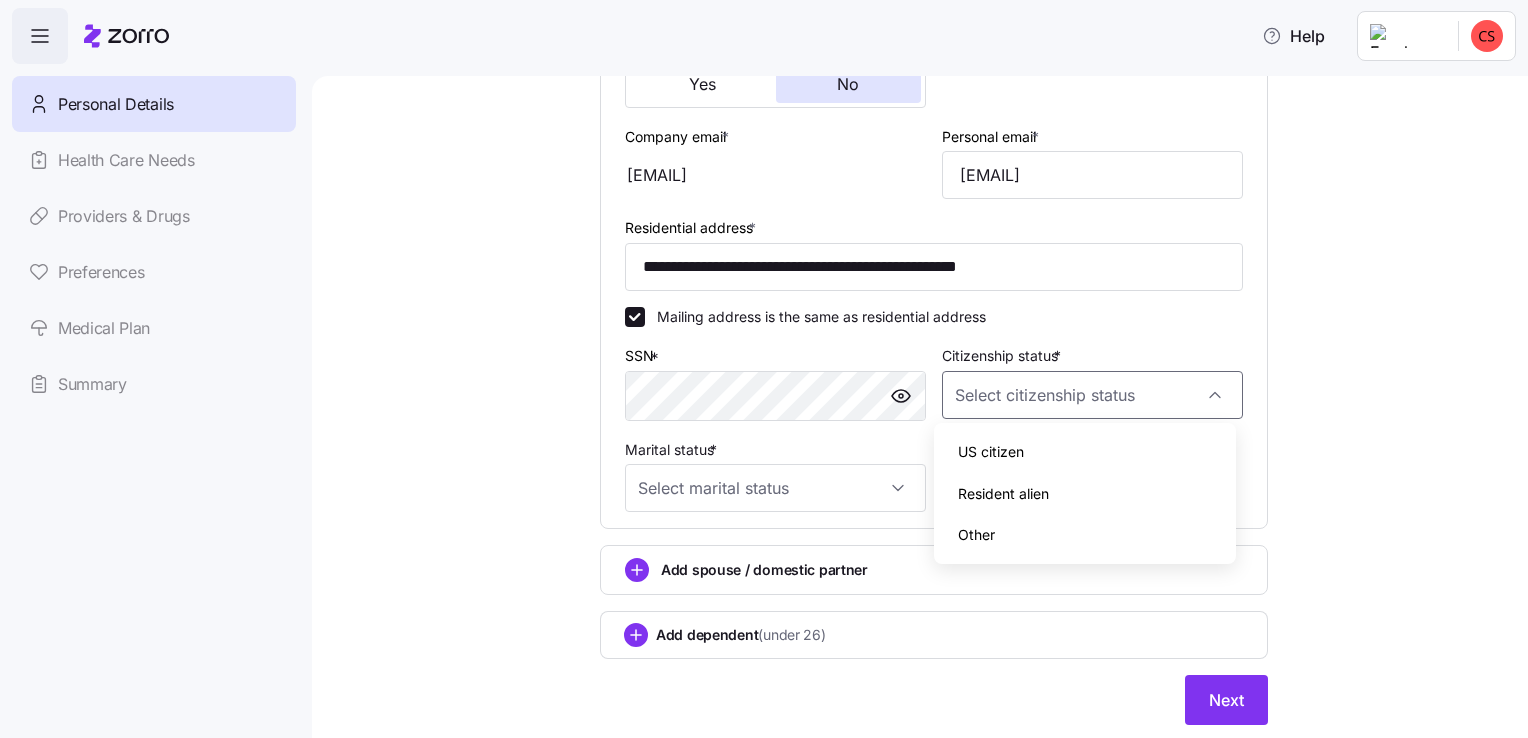 click on "US citizen" at bounding box center (1084, 452) 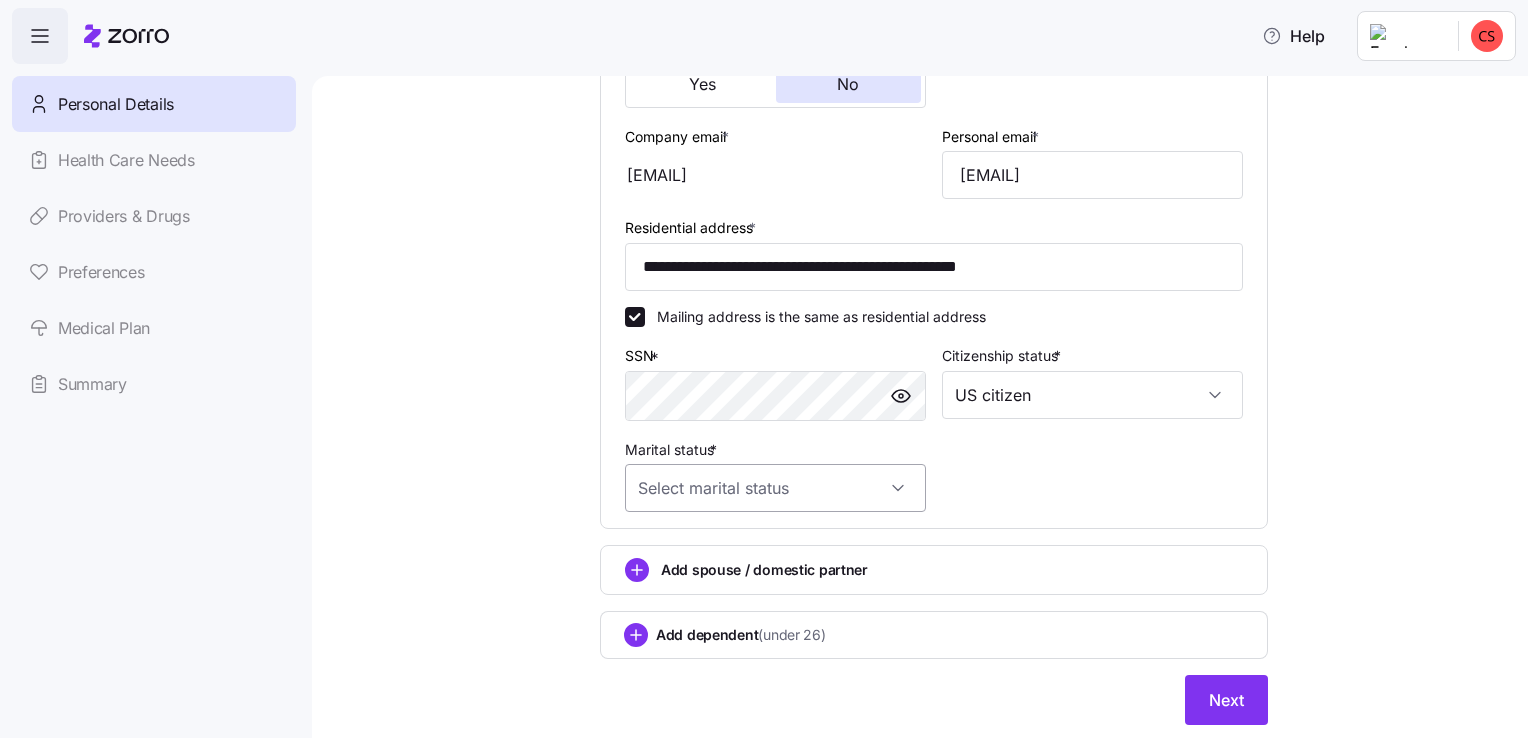 click on "Marital status  *" at bounding box center [775, 488] 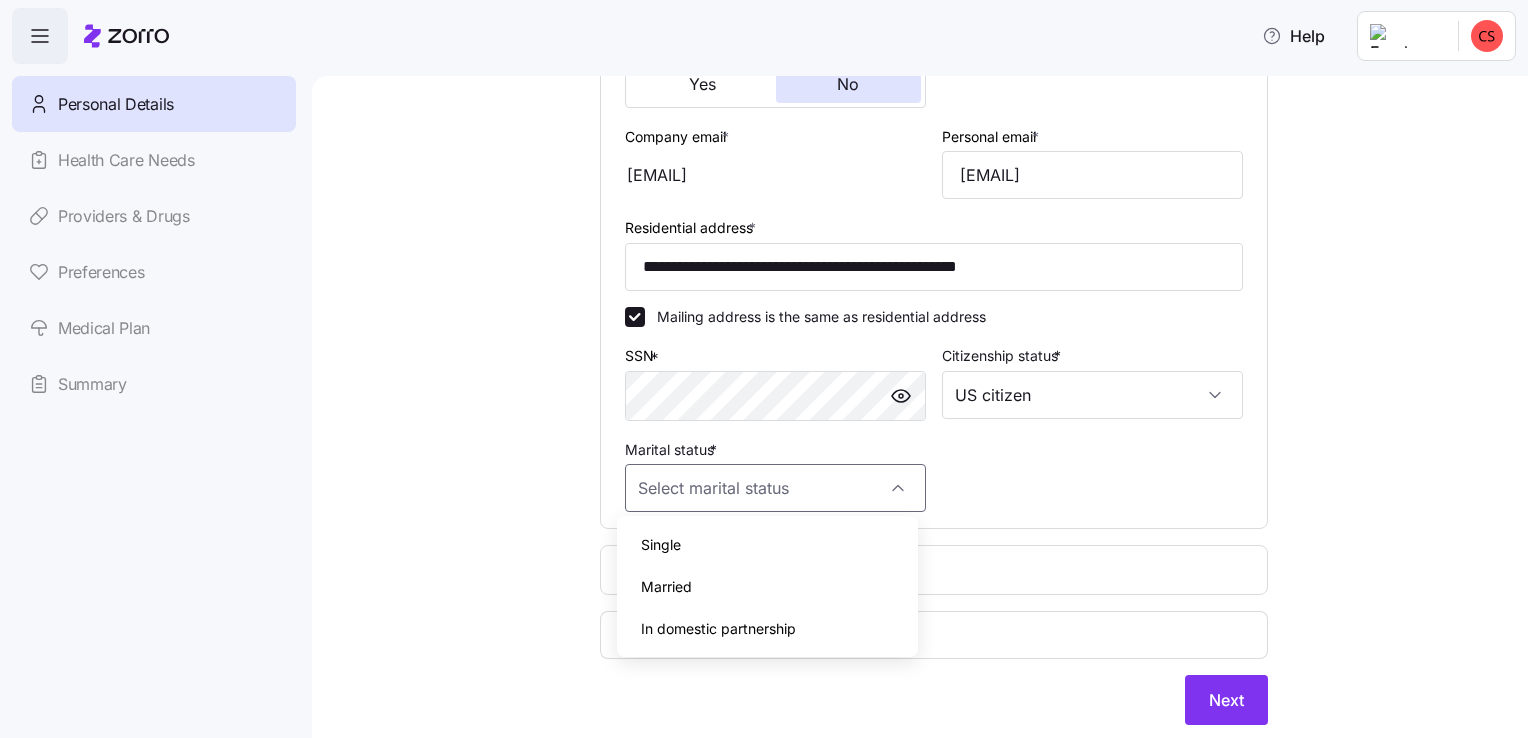 click on "Single" at bounding box center (767, 545) 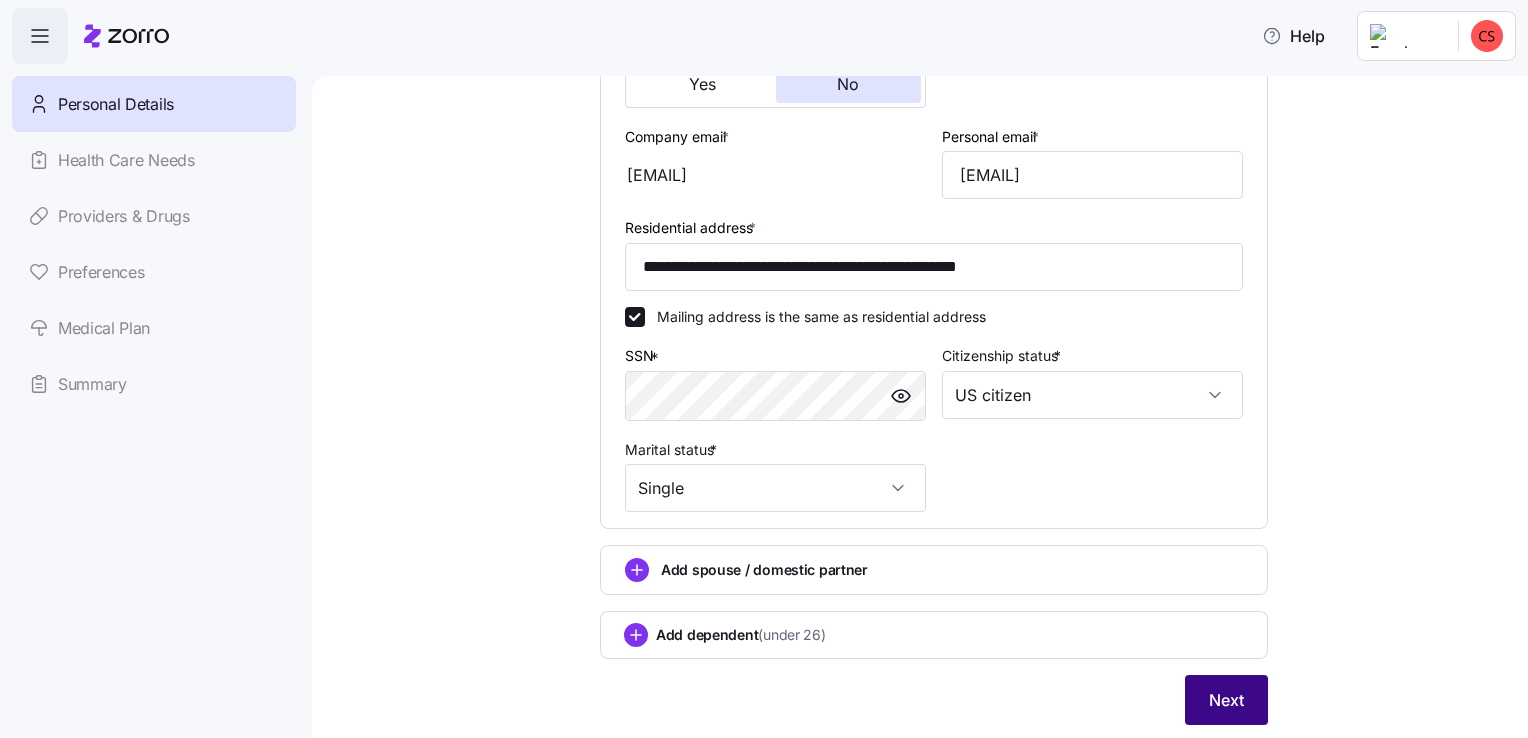click on "Next" at bounding box center [1226, 700] 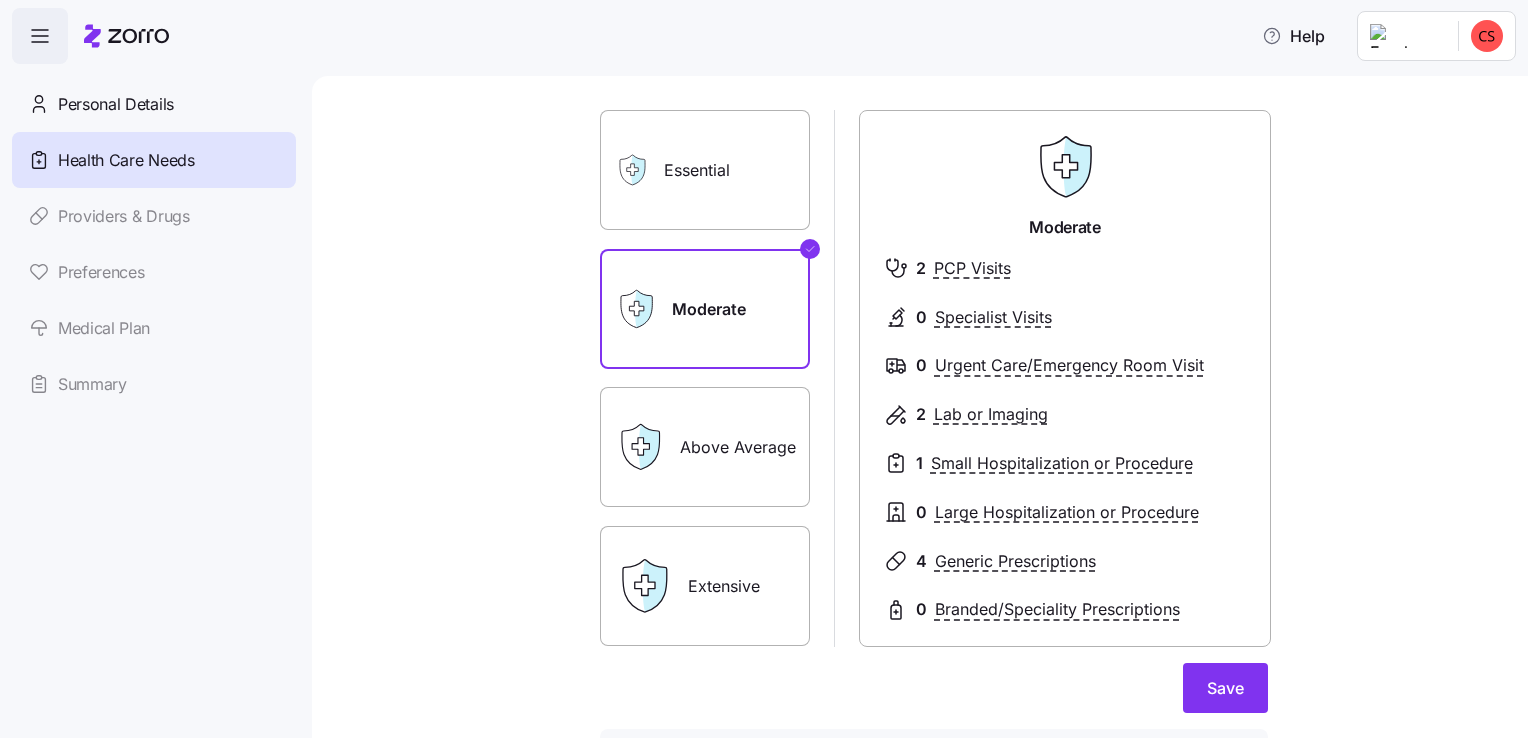 scroll, scrollTop: 108, scrollLeft: 0, axis: vertical 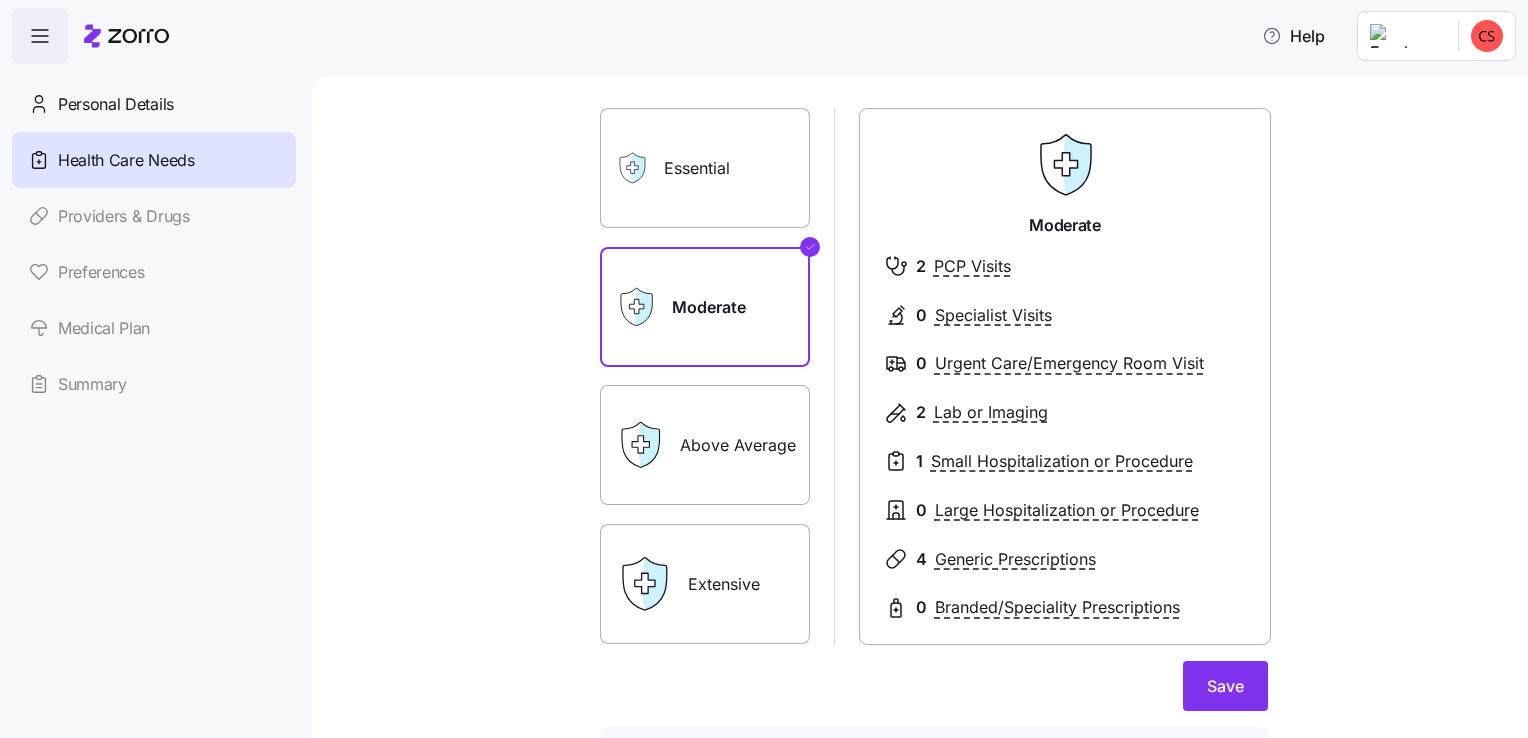 click on "Essential" at bounding box center (705, 168) 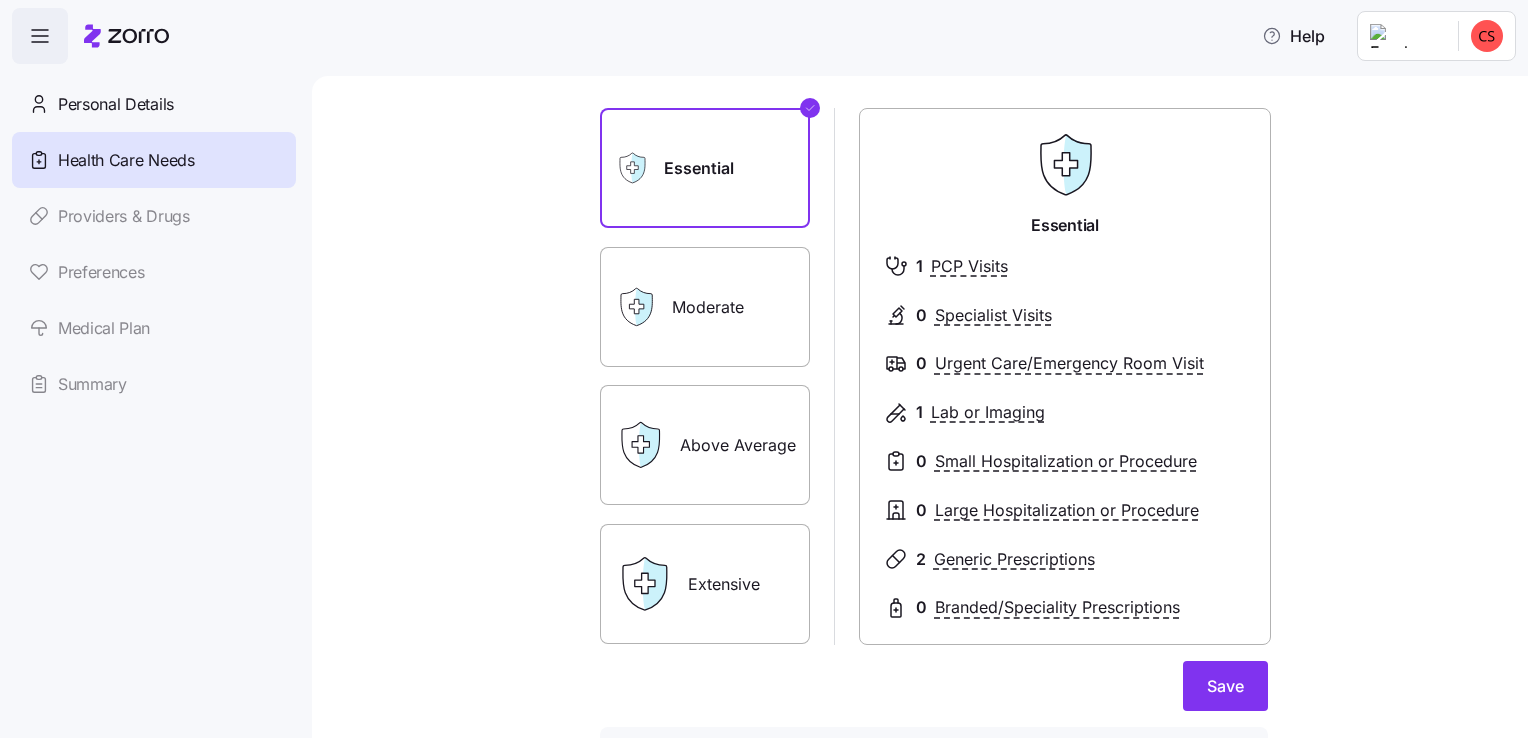 click on "Moderate" at bounding box center [705, 307] 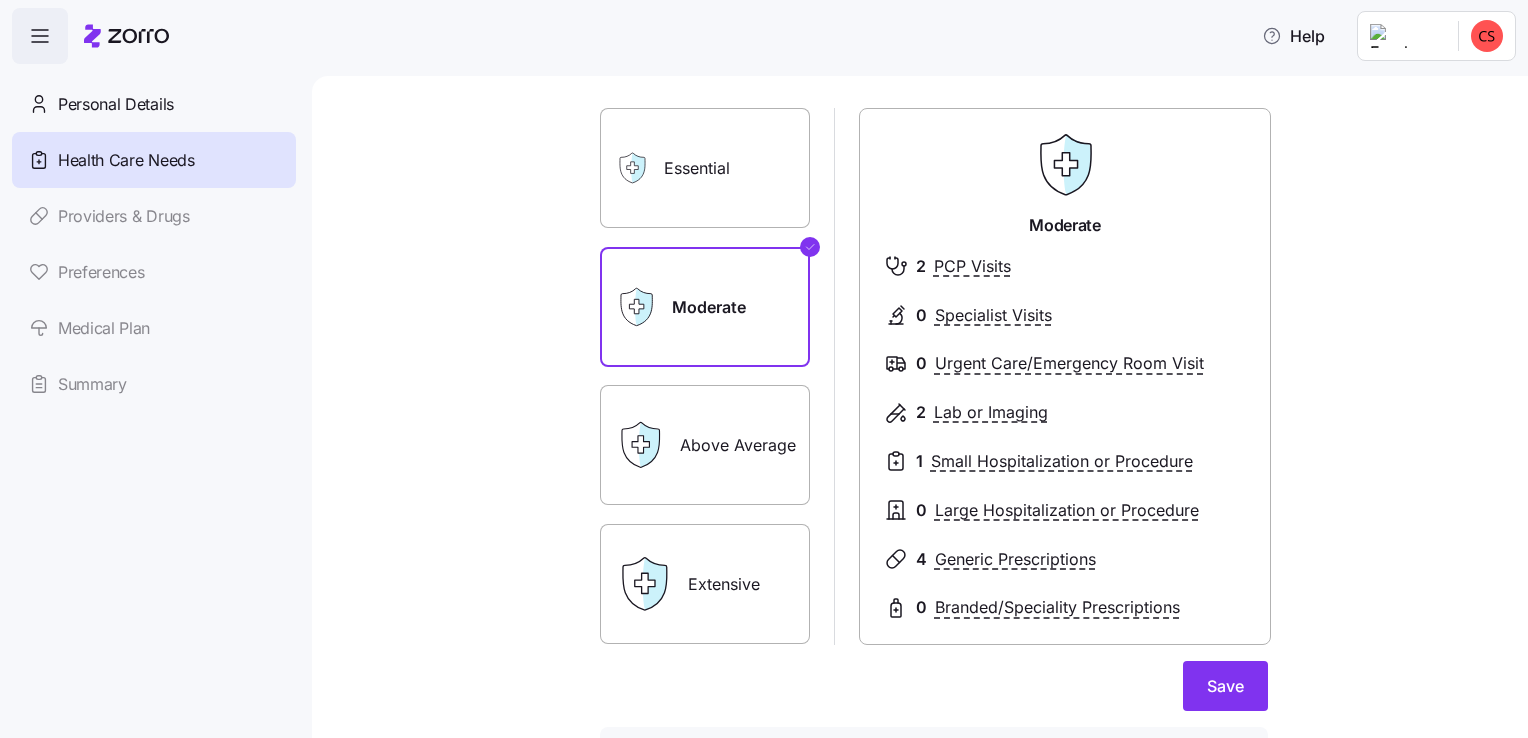 click on "Above Average" at bounding box center (705, 445) 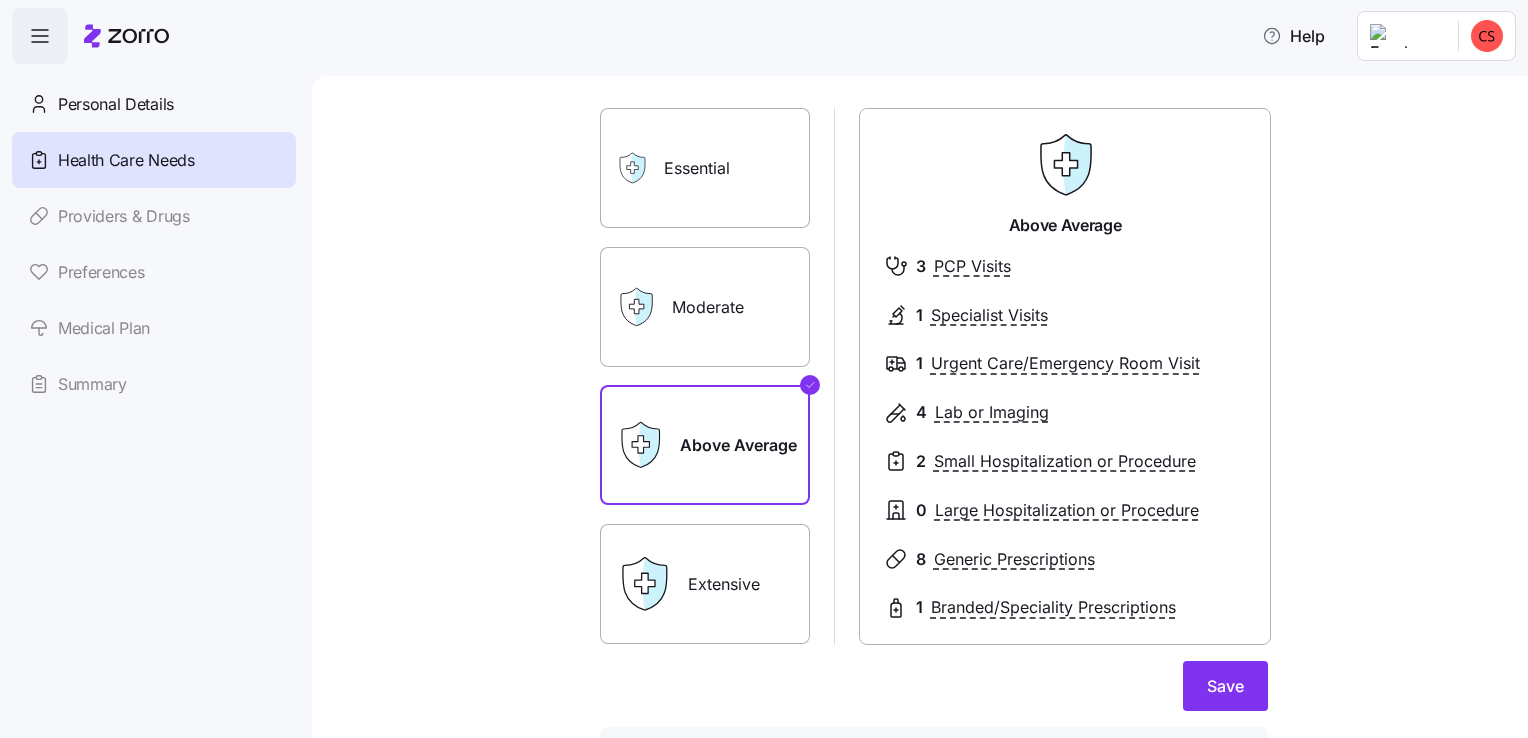 click on "Moderate" at bounding box center (705, 307) 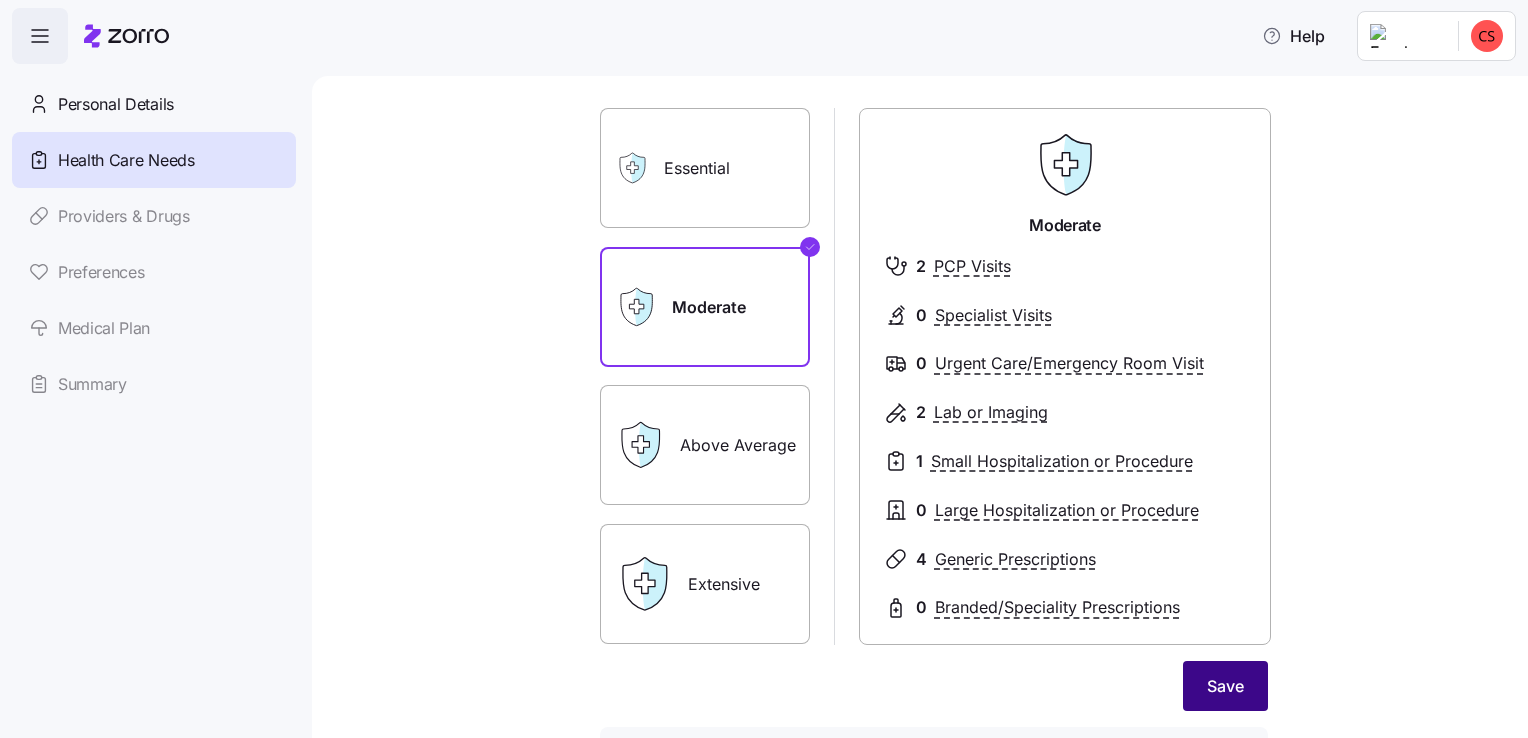 click on "Save" at bounding box center [1225, 686] 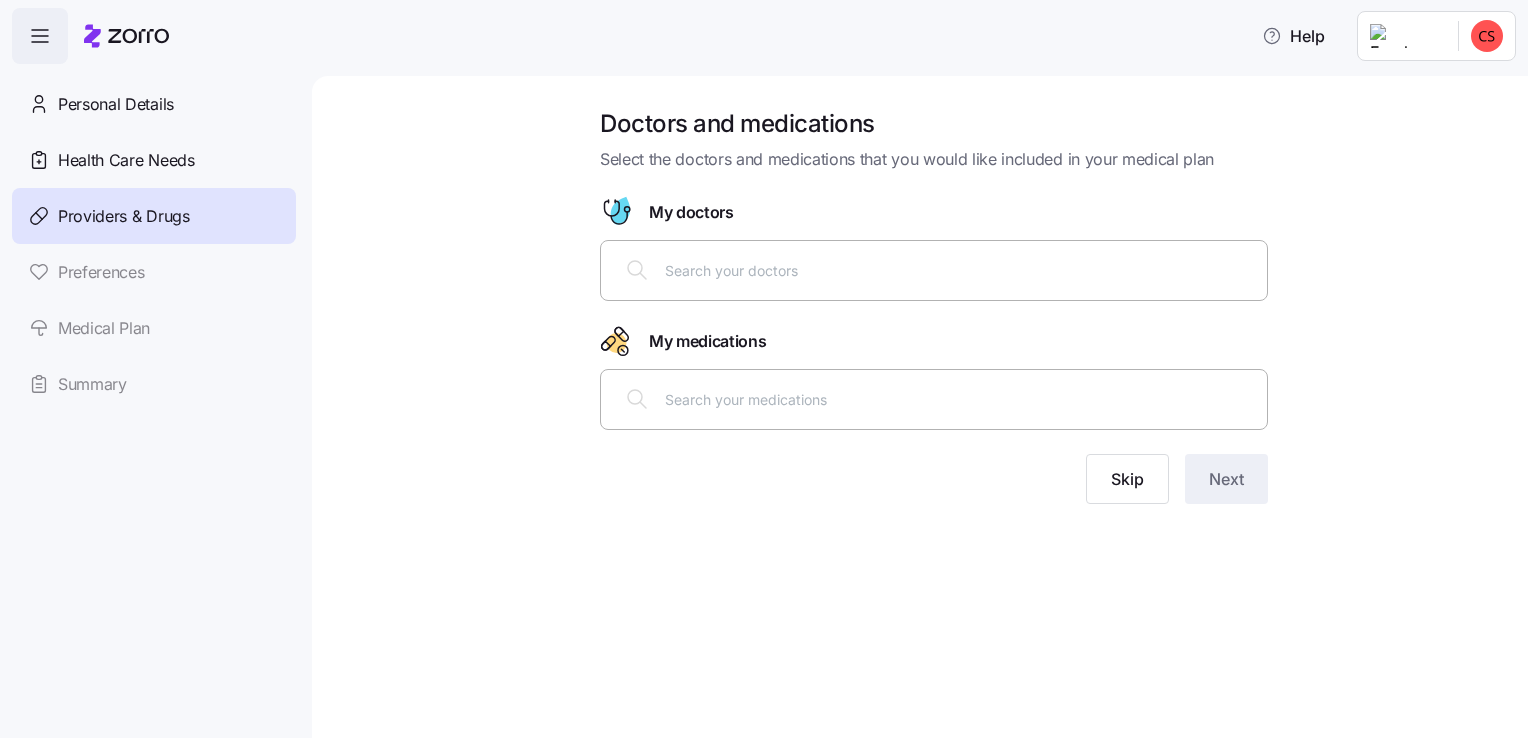 click at bounding box center [934, 270] 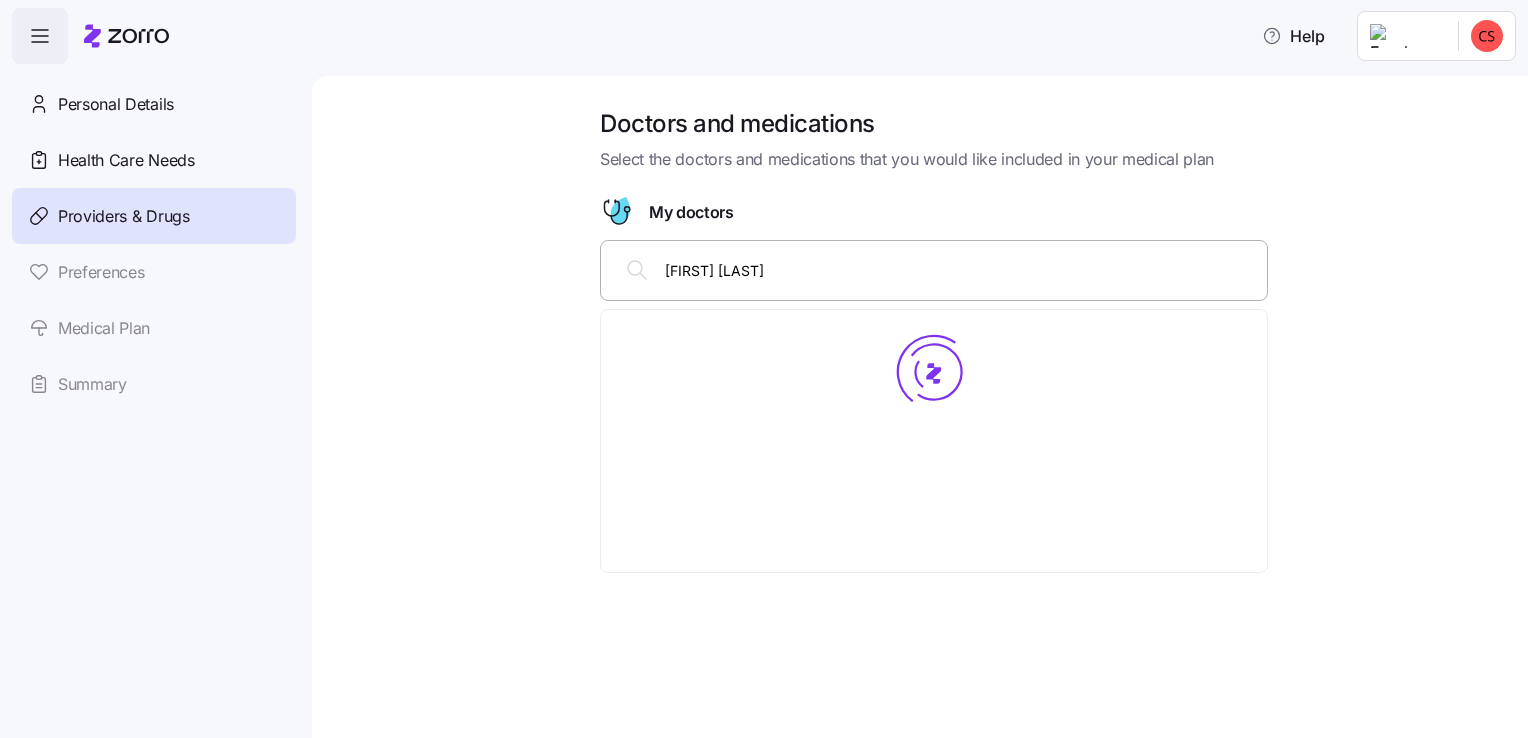 type on "[FIRST] [LAST]" 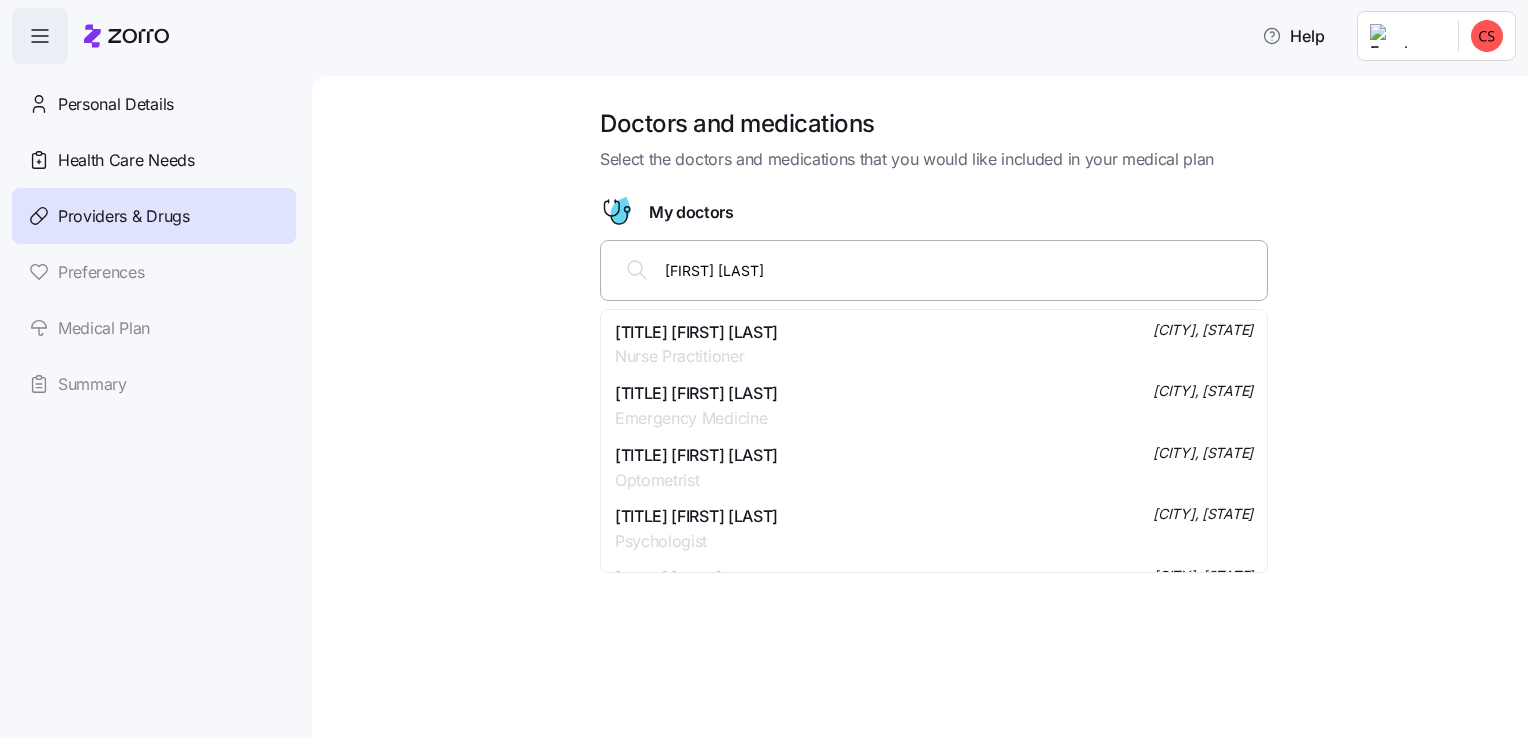 click on "[TITLE] [FIRST] [LAST]" at bounding box center [696, 332] 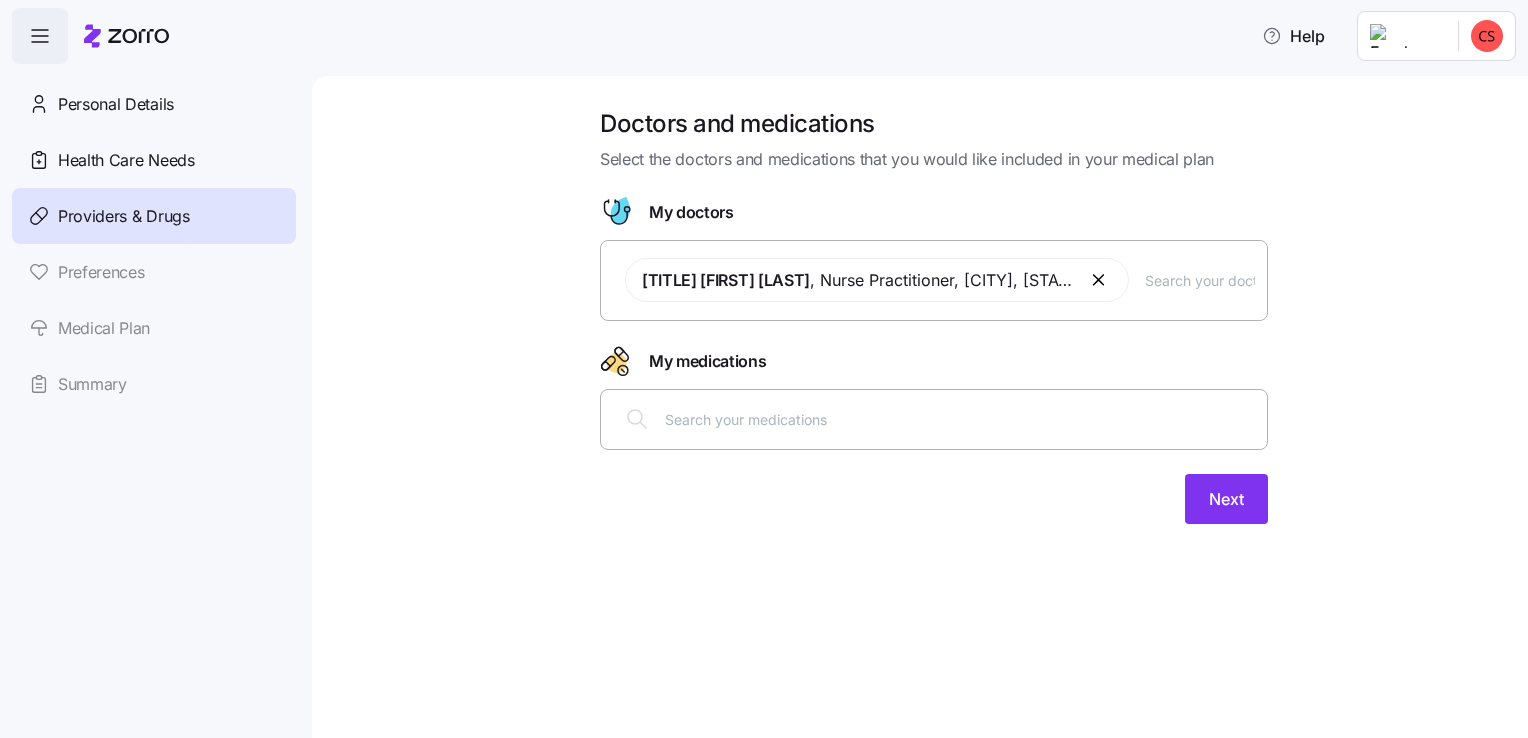 click at bounding box center (960, 419) 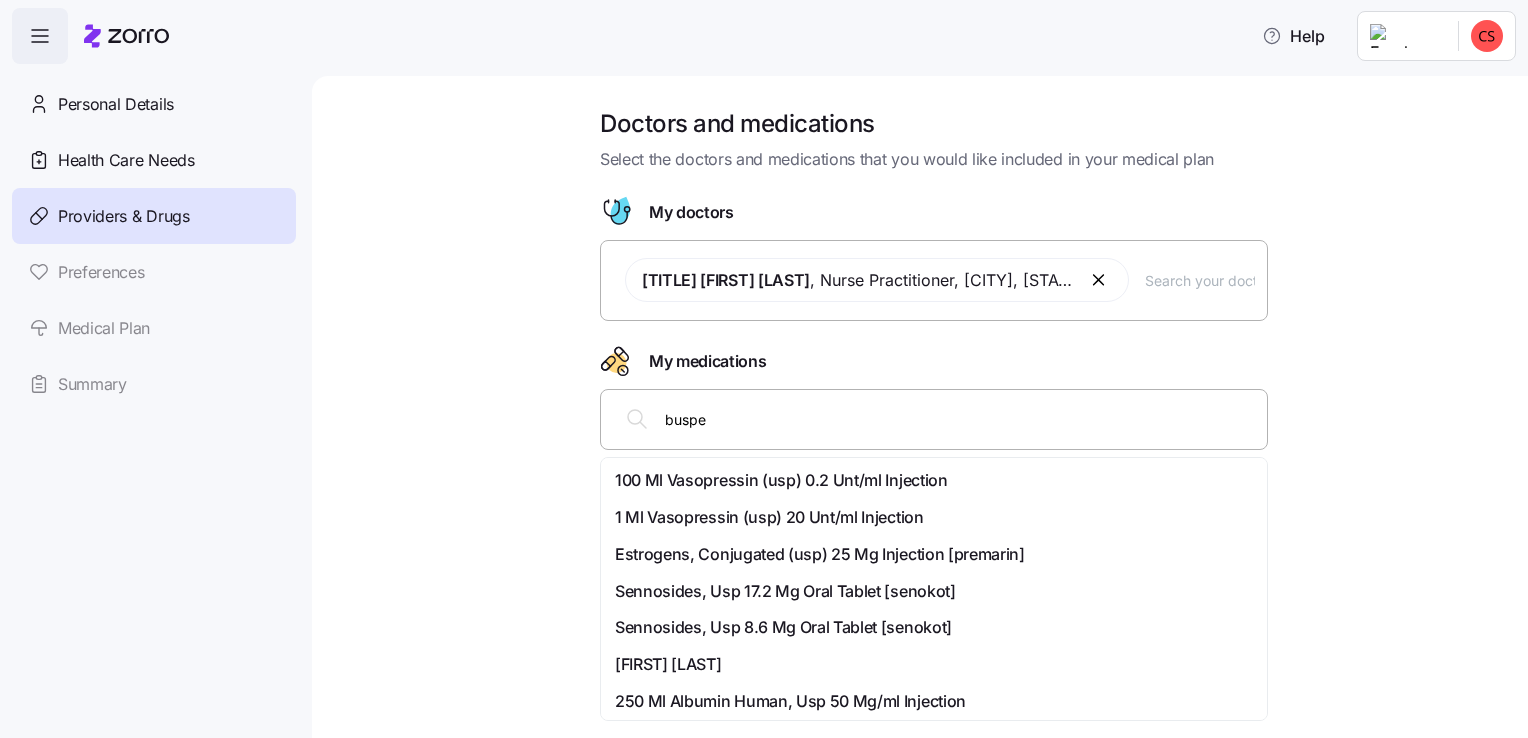 type on "busper" 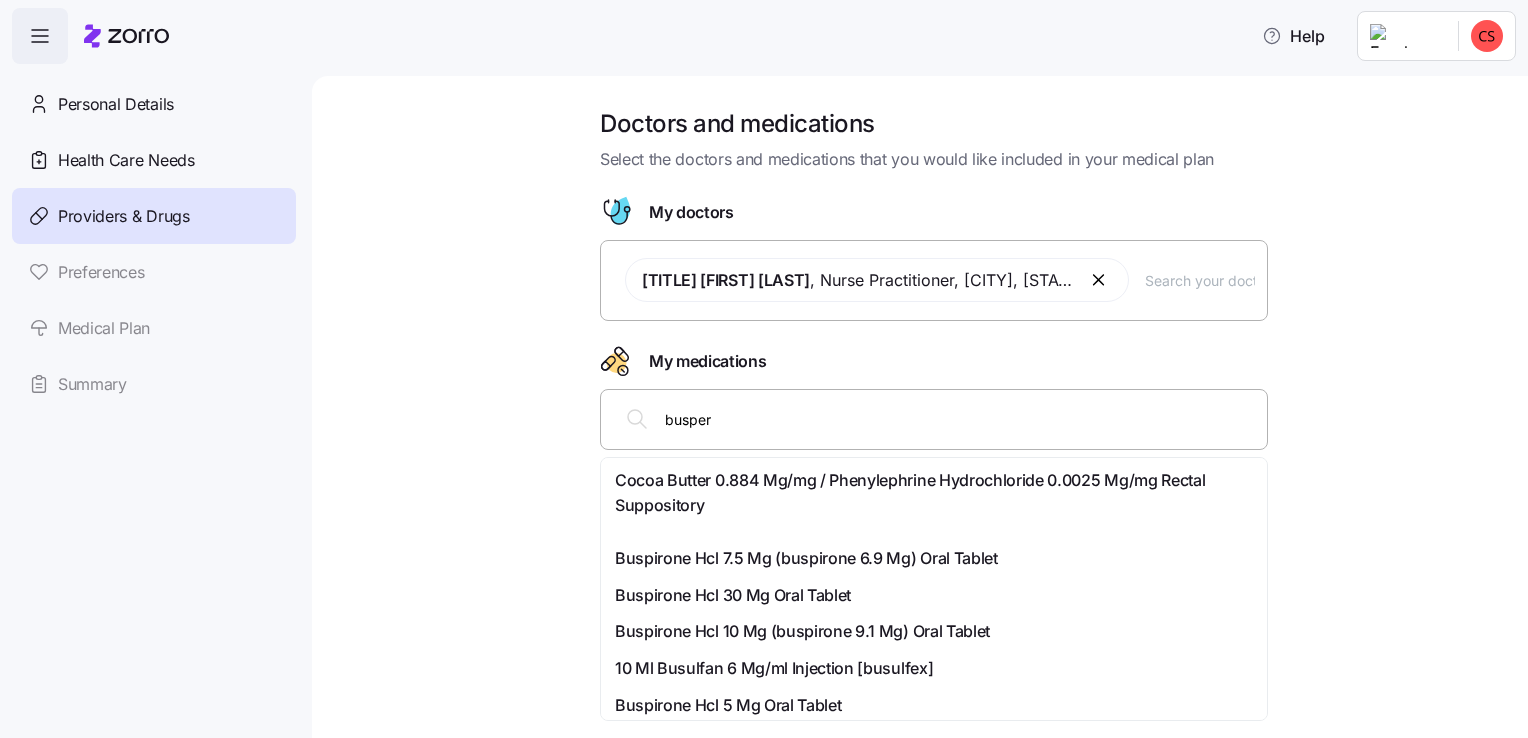 click on "Buspirone Hcl 10 Mg (buspirone 9.1 Mg) Oral Tablet" at bounding box center (802, 631) 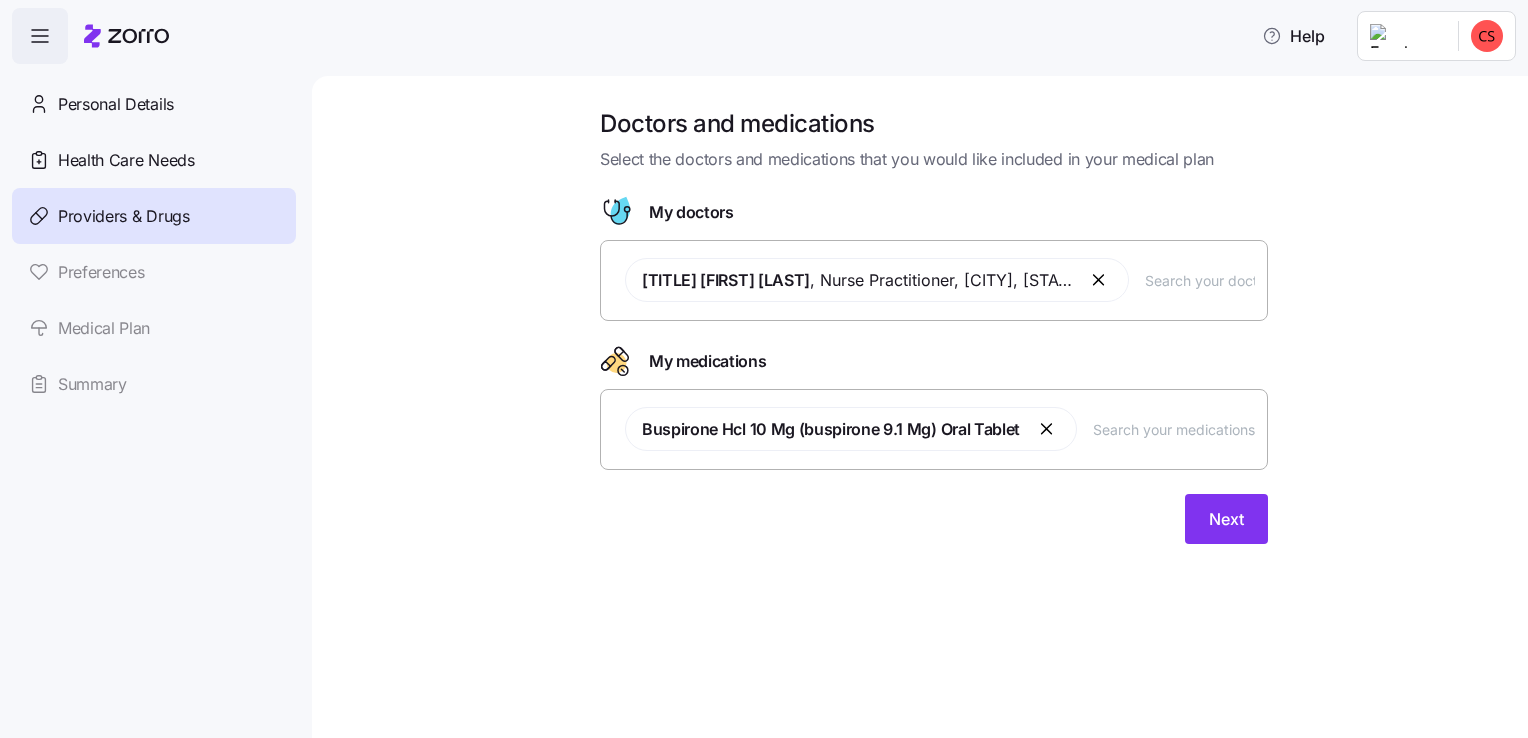 click at bounding box center (1174, 429) 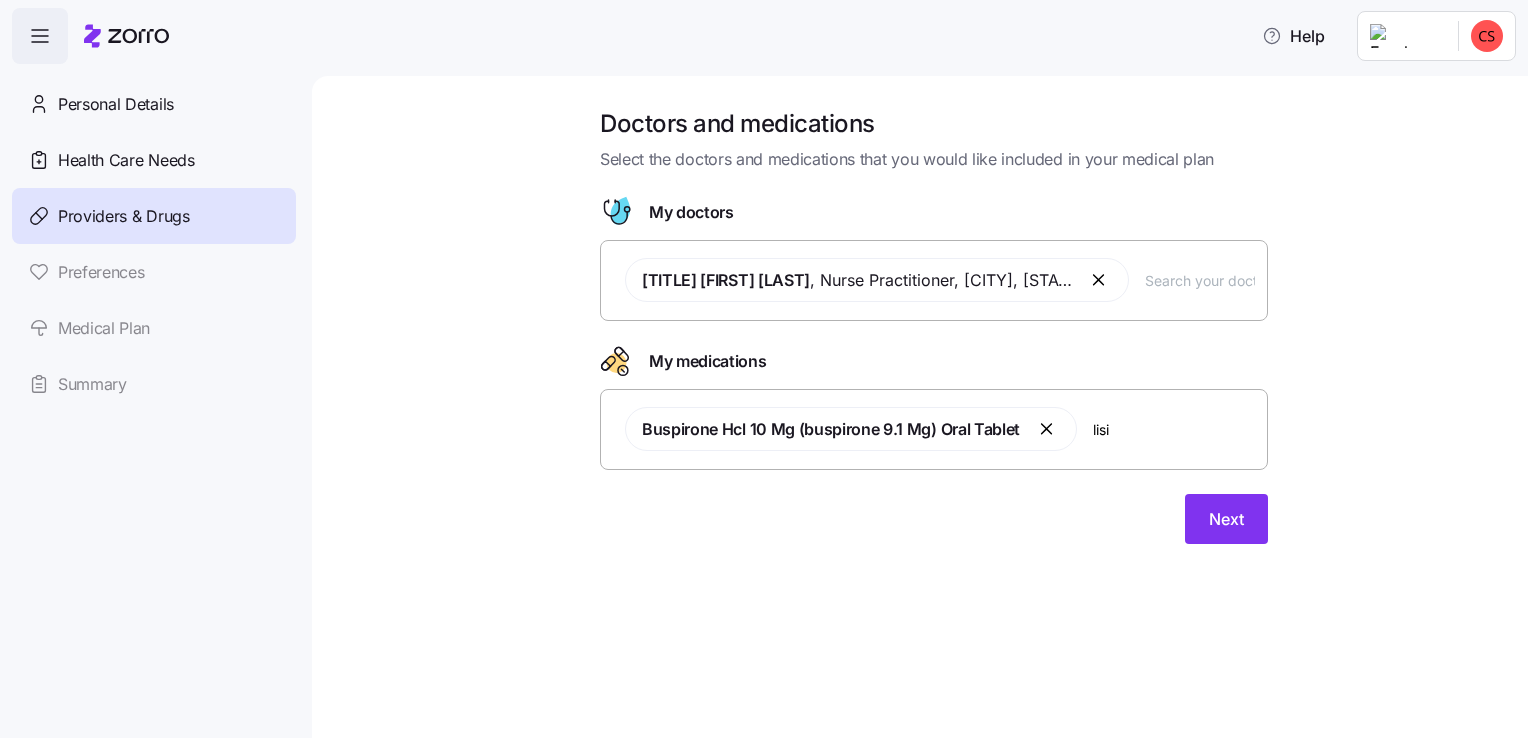 type on "lisin" 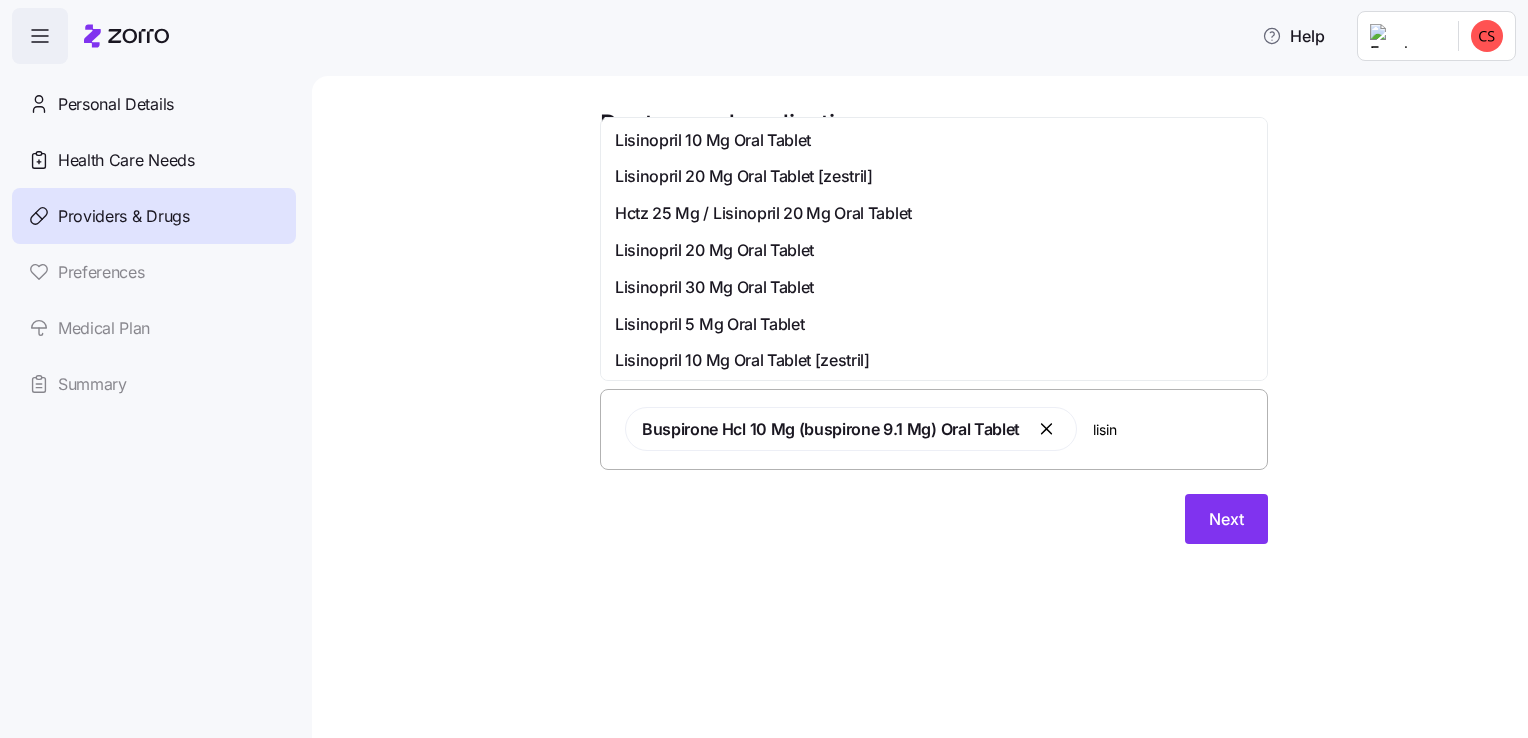 click on "Lisinopril 10 Mg Oral Tablet" at bounding box center [713, 140] 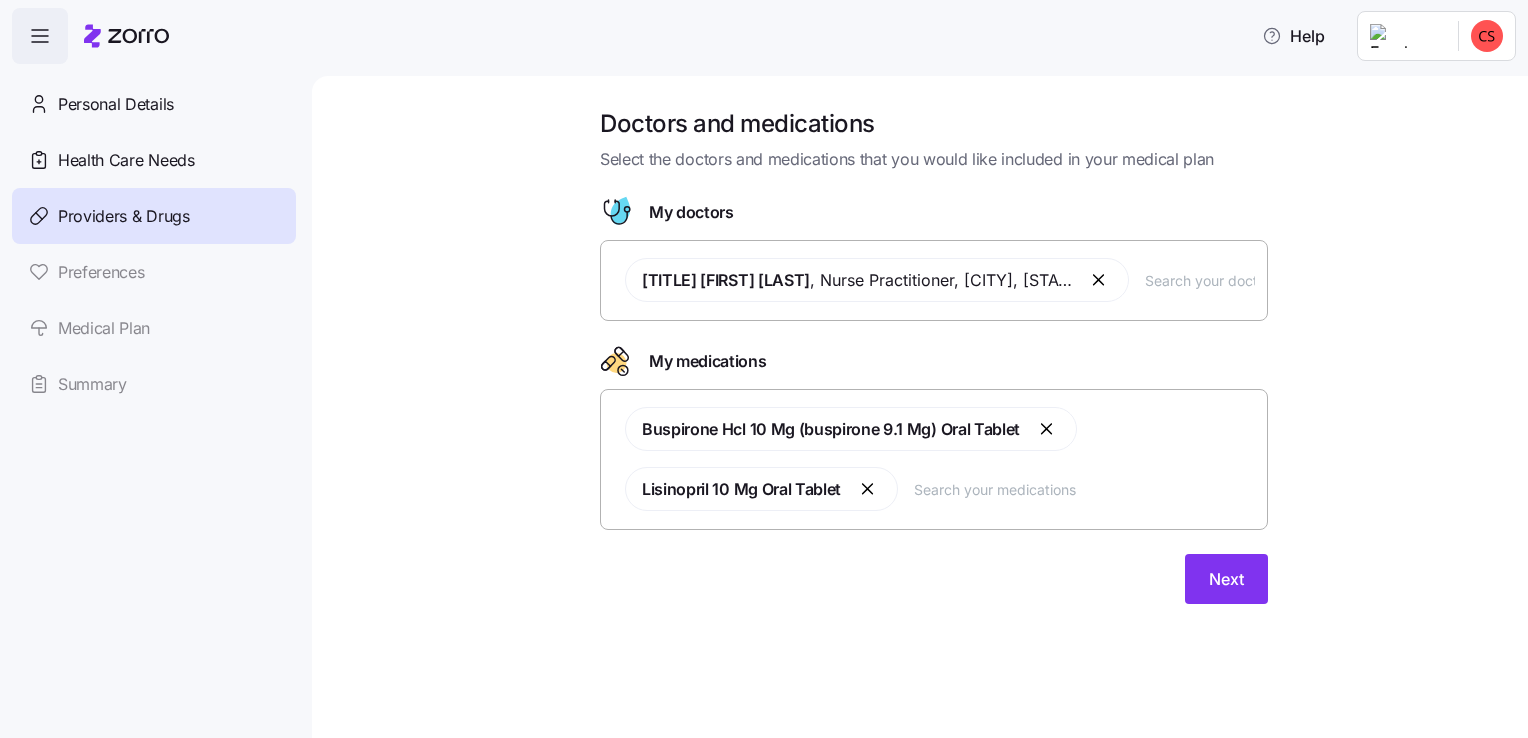 click at bounding box center [1084, 489] 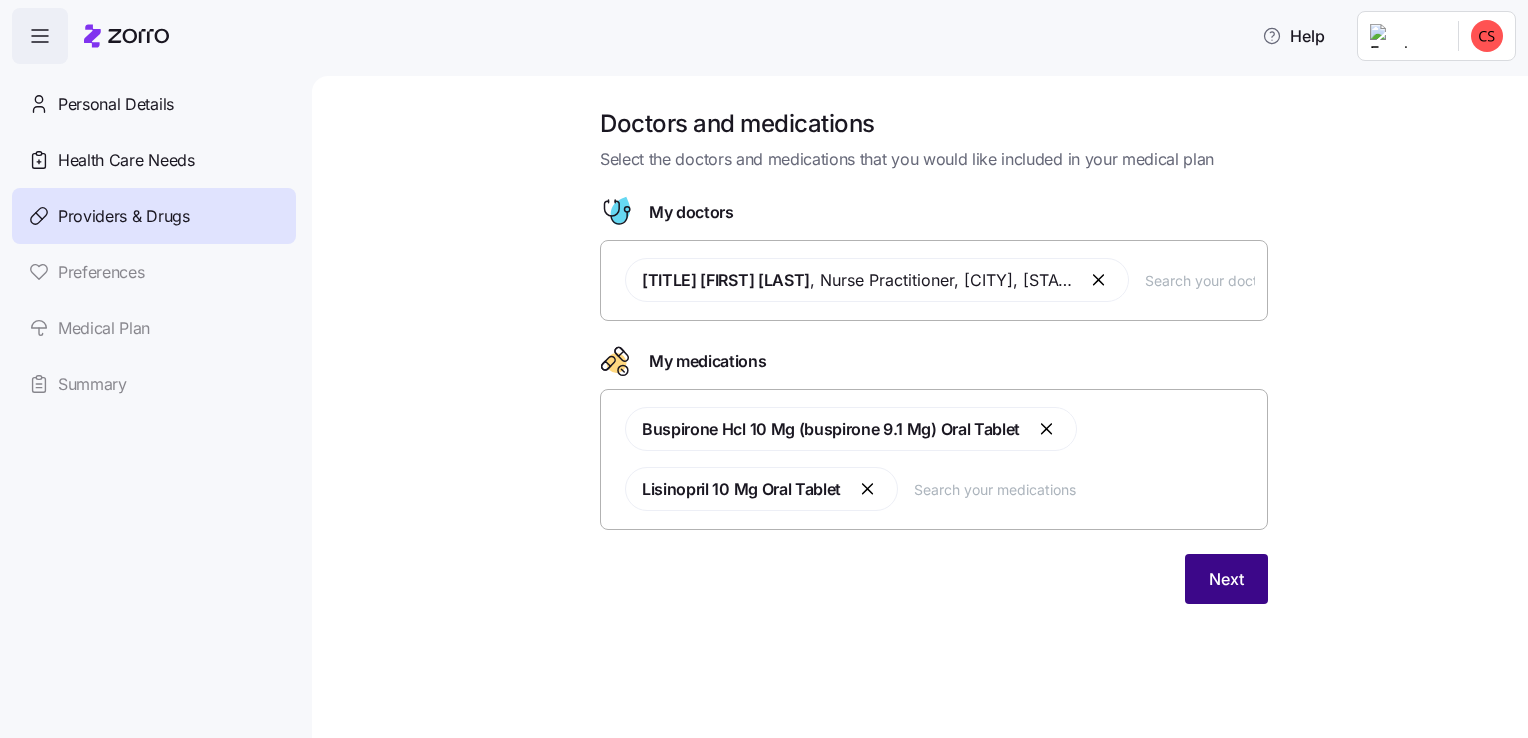 click on "Next" at bounding box center [1226, 579] 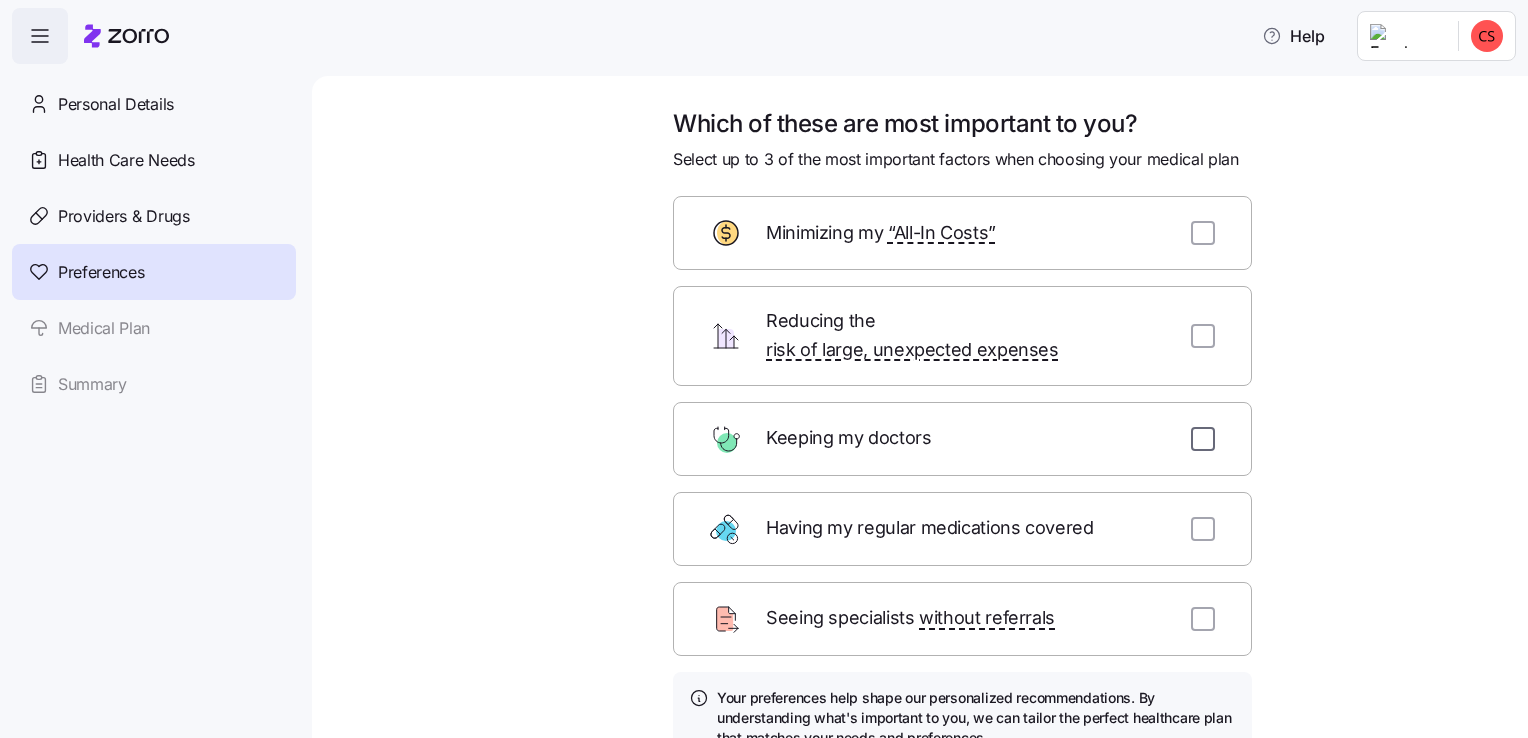 click at bounding box center [1203, 439] 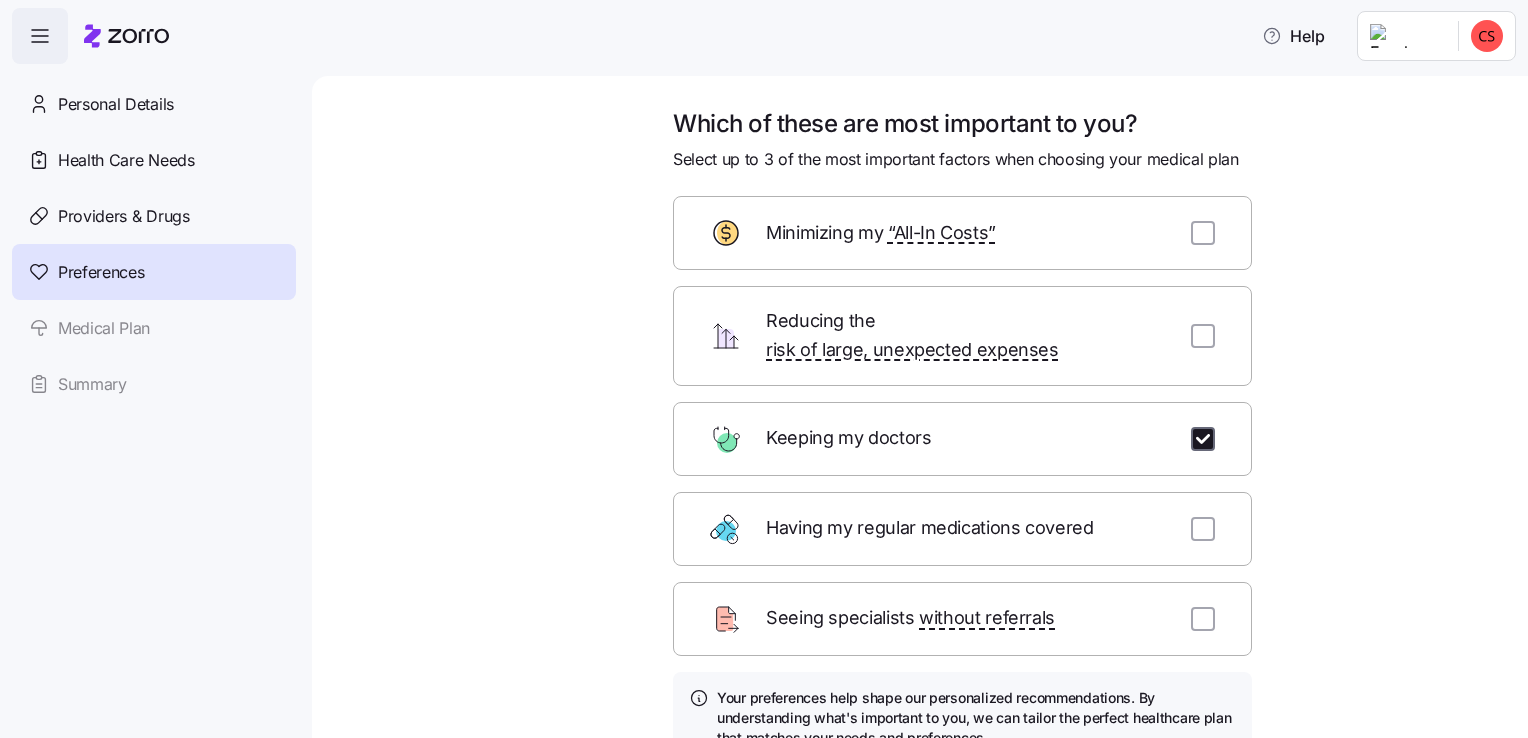checkbox on "true" 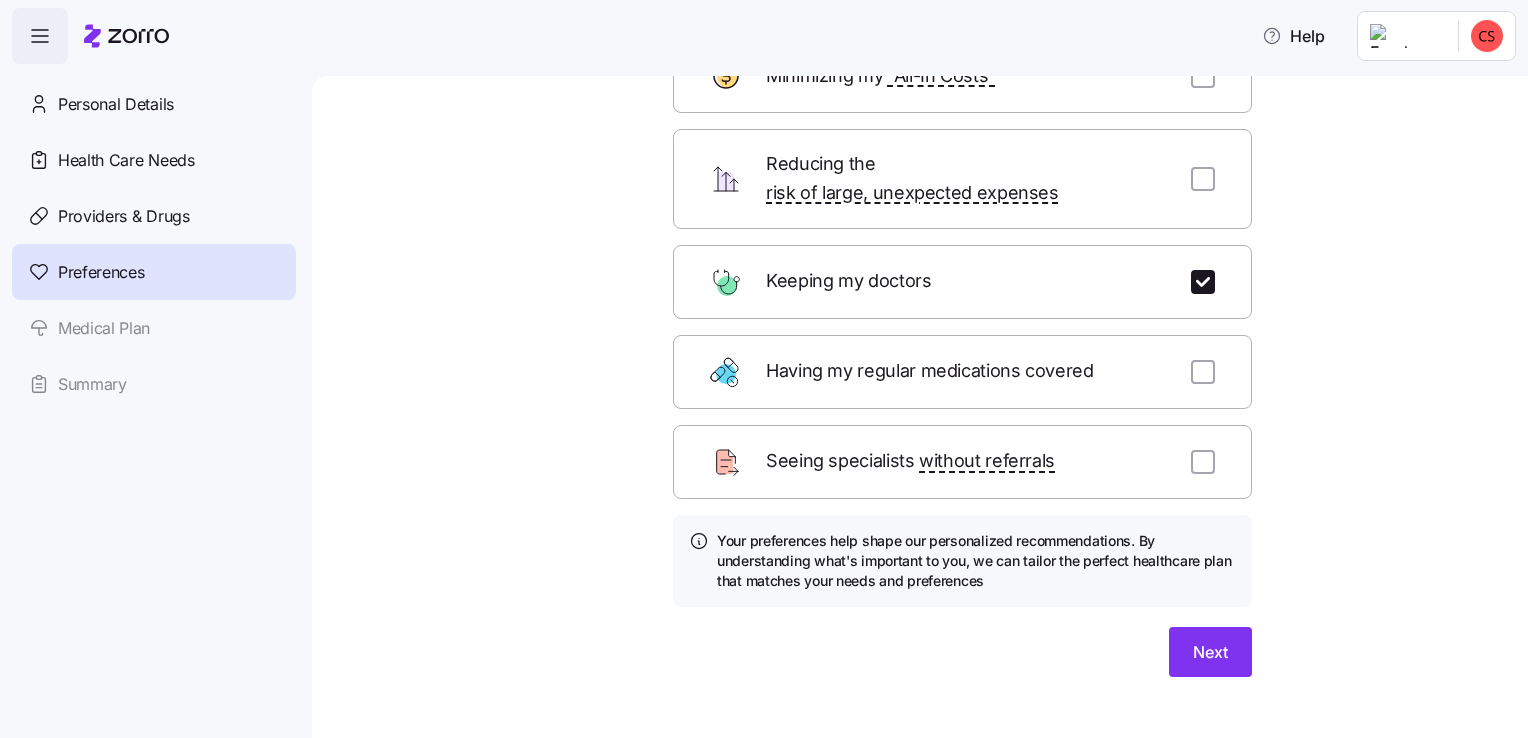 scroll, scrollTop: 164, scrollLeft: 0, axis: vertical 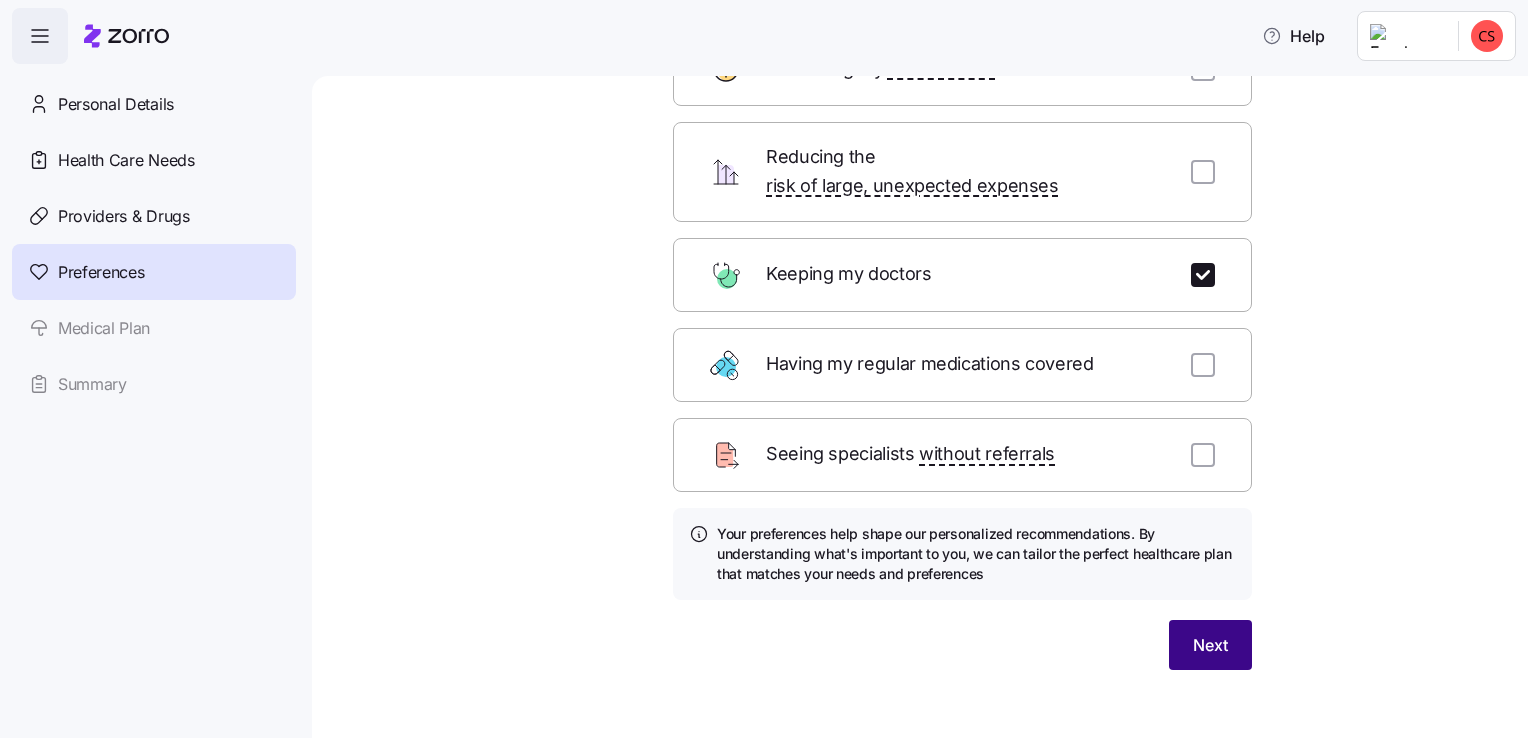 click on "Next" at bounding box center (1210, 645) 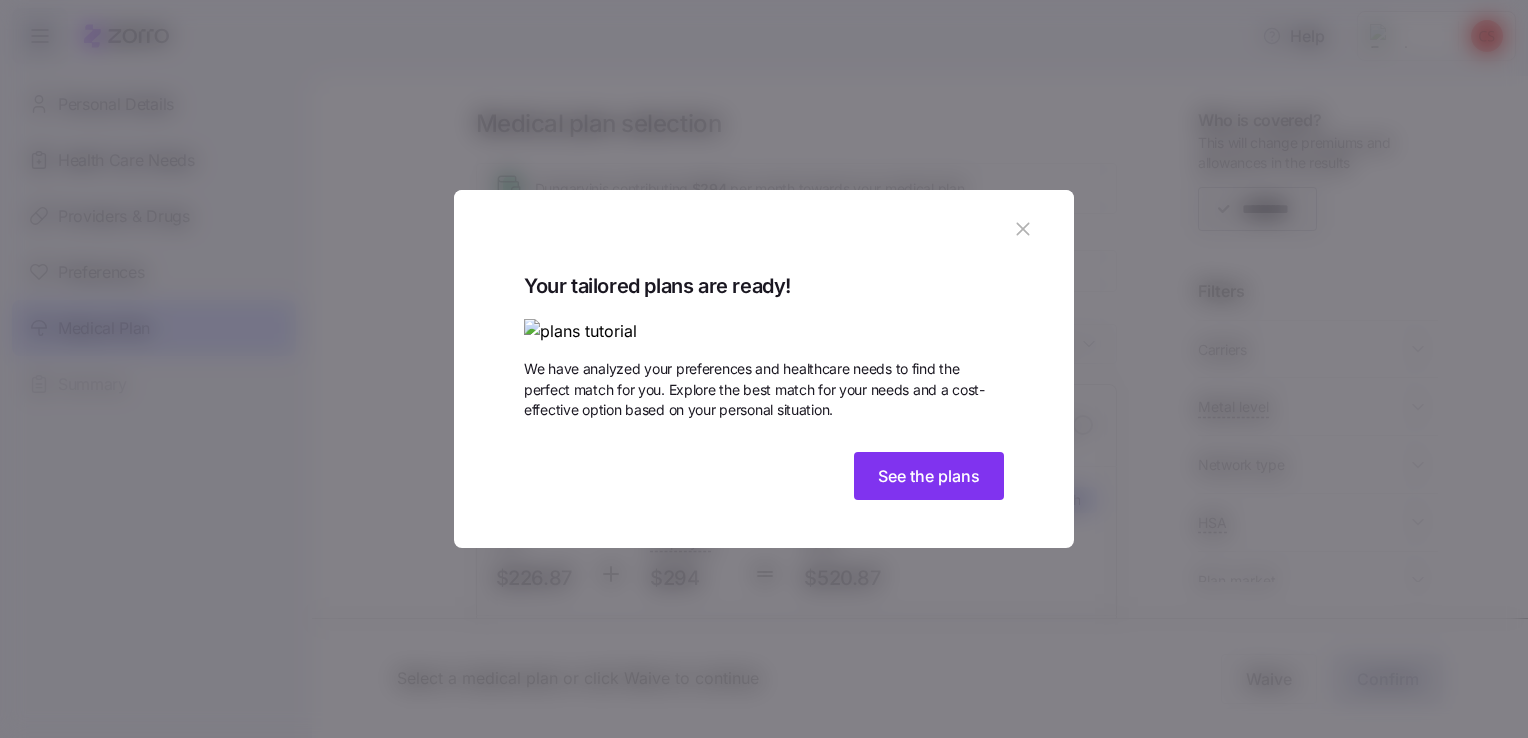 click at bounding box center [764, 331] 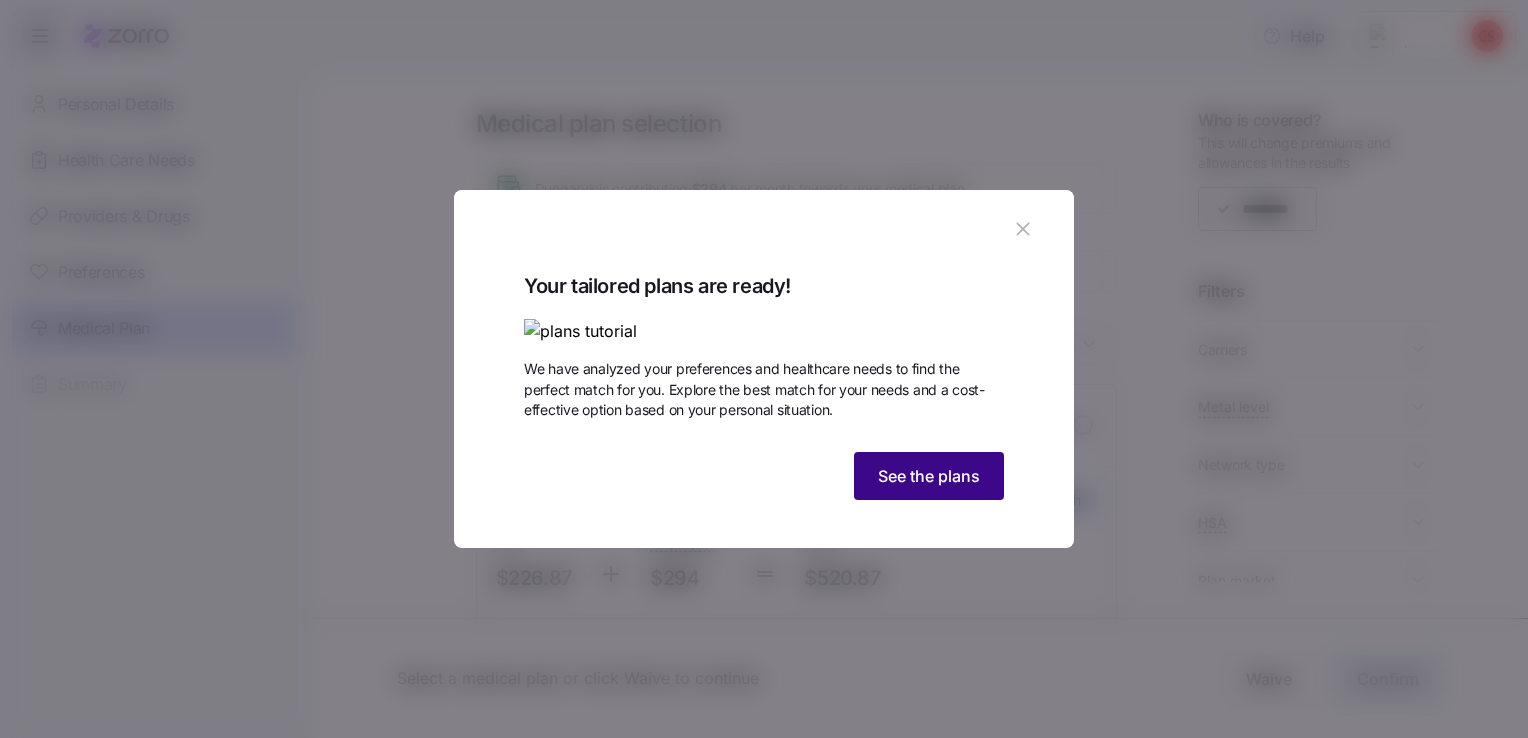 click on "See the plans" at bounding box center (929, 476) 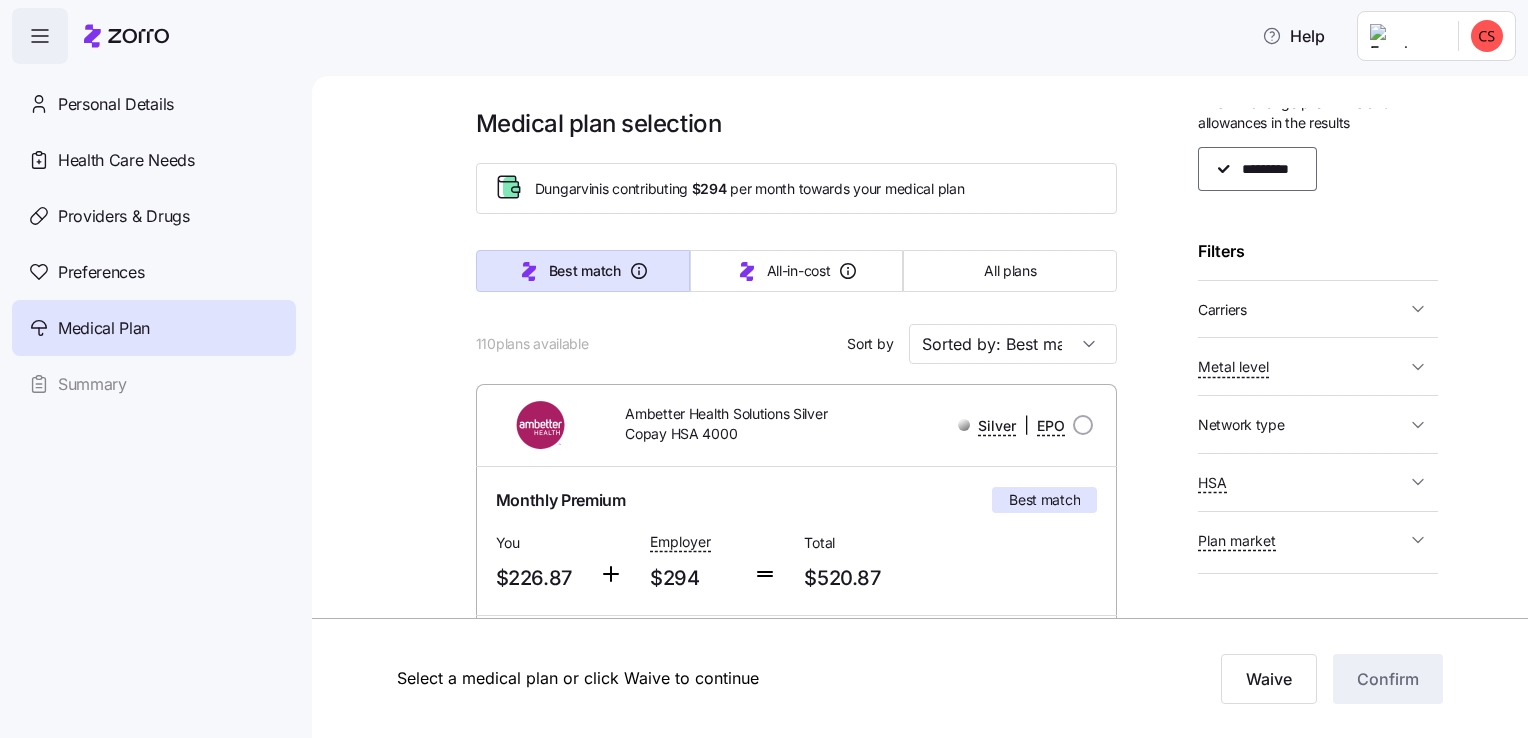 scroll, scrollTop: 83, scrollLeft: 0, axis: vertical 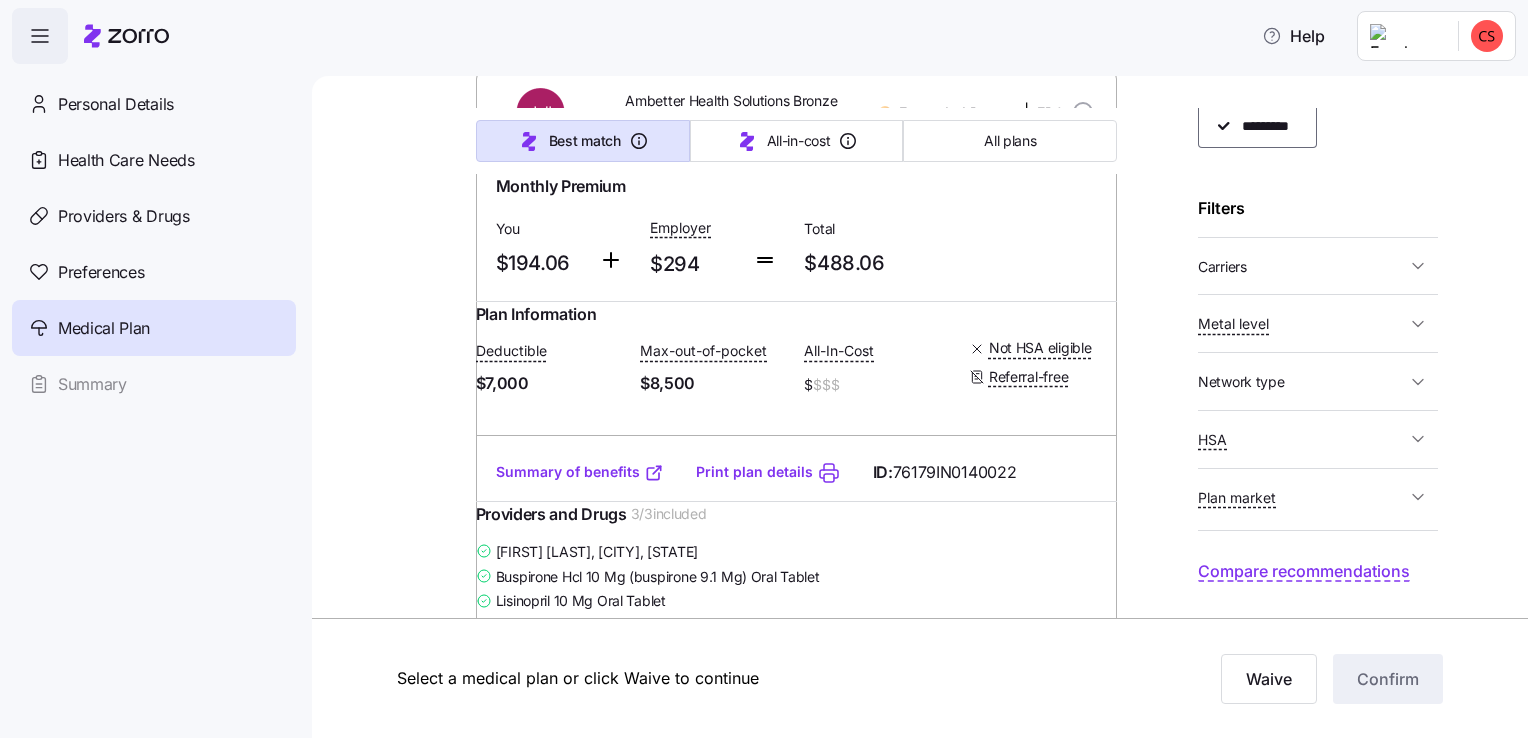 click on "Medical plan selection Dungarvin is contributing $294 per month towards your medical plan Best match All-in-cost All plans 110 plans available Sort by Sorted by: Best match Ambetter Health Solutions Silver Copay HSA 4000 Silver | EPO Monthly Premium Best match You $226.87 Employer $294 Total $520.87 Plan Information Deductible $4,000 Max-out-of-pocket $7,000 All-In-Cost $ $$$ HSA eligible Referral-free [FIRST] [LAST] , [DATE] , [NUMBER] [STREET], [CITY], [STATE] [POSTAL_CODE], [COUNTRY] ; Who is covered: Me ; Employer contribution: up to $294 Medical Plan Ambetter Health Solutions Silver Copay HSA 4000 Silver | EPO Summary of benefits Select Best match Premium Total Premium $520.87 After allowance $226.87 Deductible Individual: Medical $4,000 Individual: Drug 0 Family: Medical $8,000 Family: Drug 0 Max Out of Pocket Individual: Medical $7,000 Individual: Drug 0 Family: Medical $14,000 Family: Drug 0 HSA Eligible HSA Eligible Yes Doctor visits Primary Care Specialist Urgent Care & Visits" at bounding box center (934, 1907) 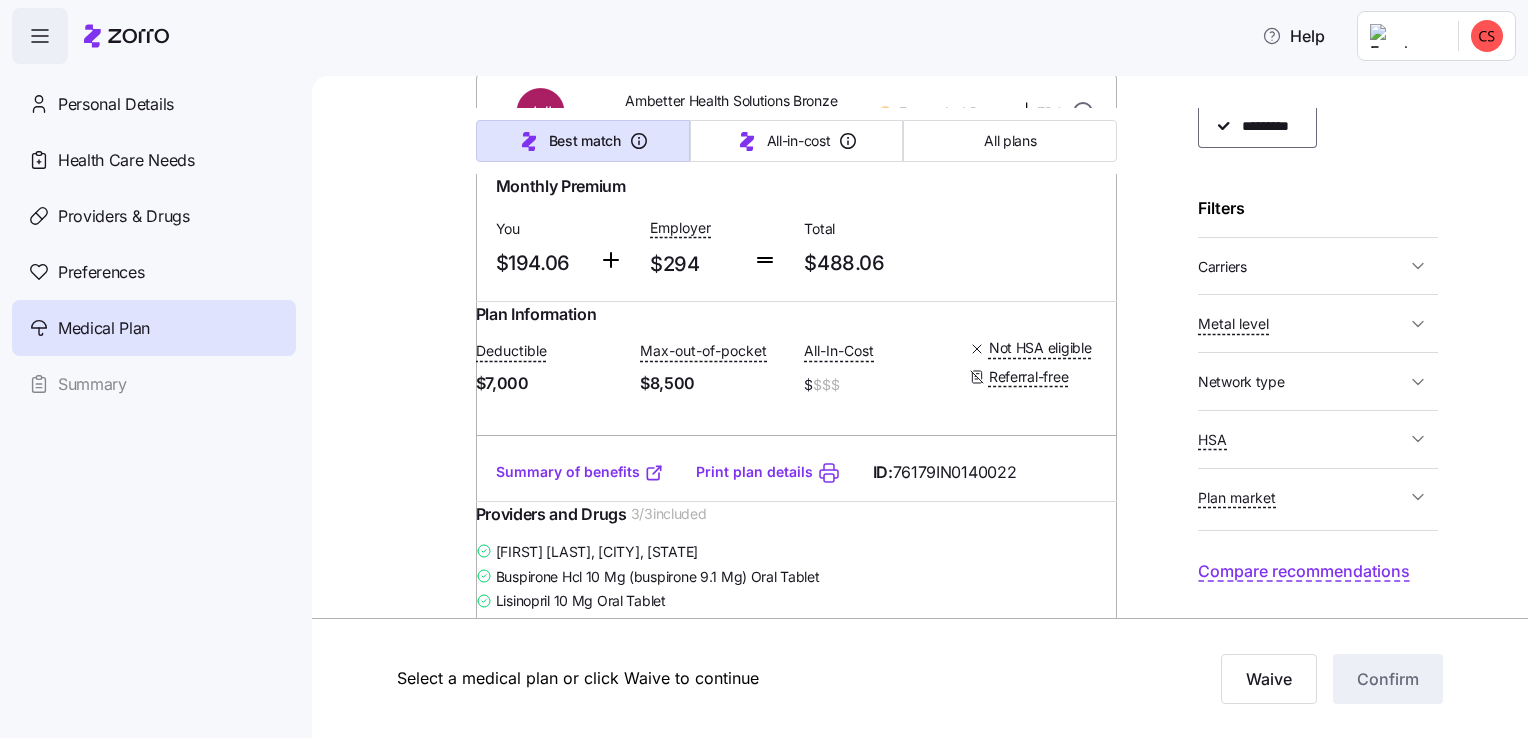 click at bounding box center [1083, 112] 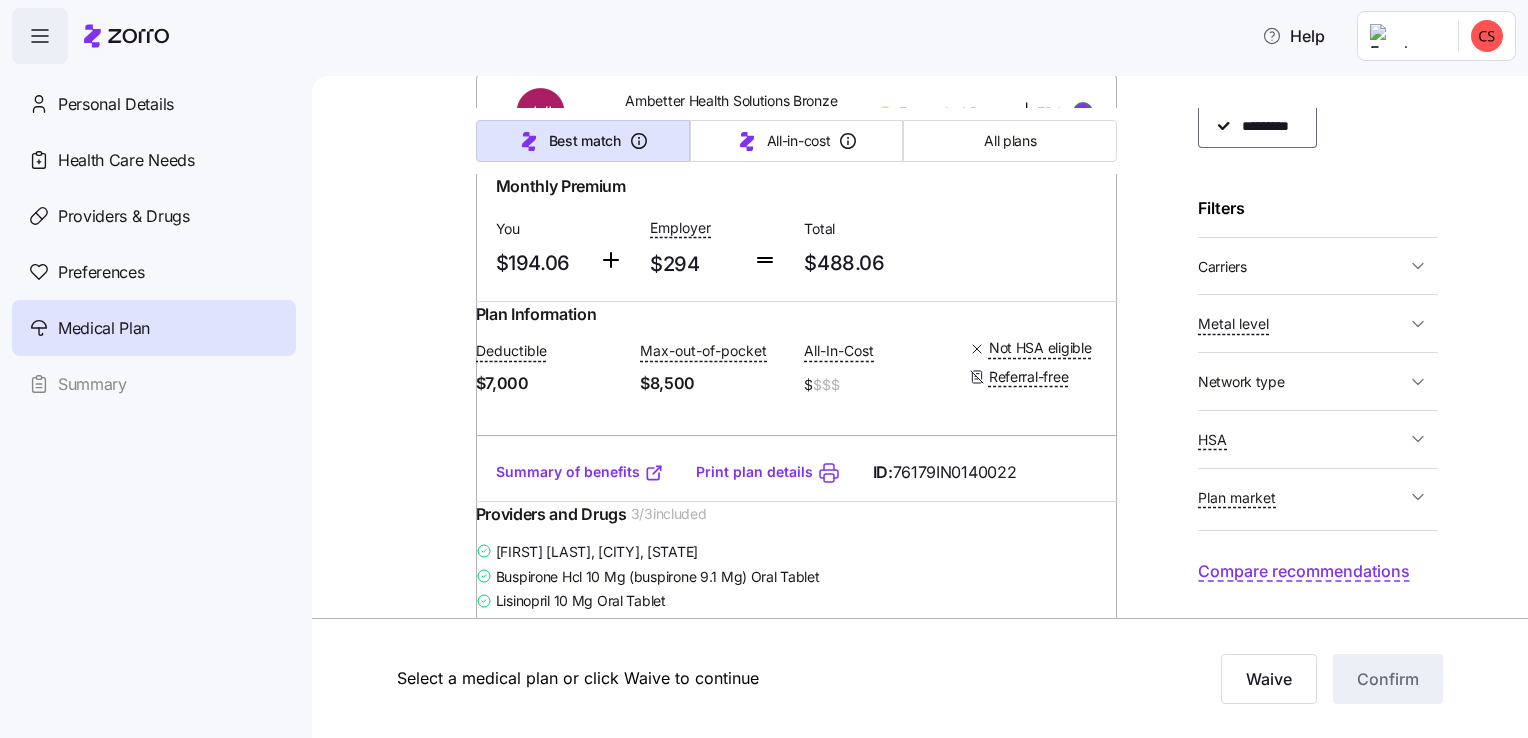 radio on "true" 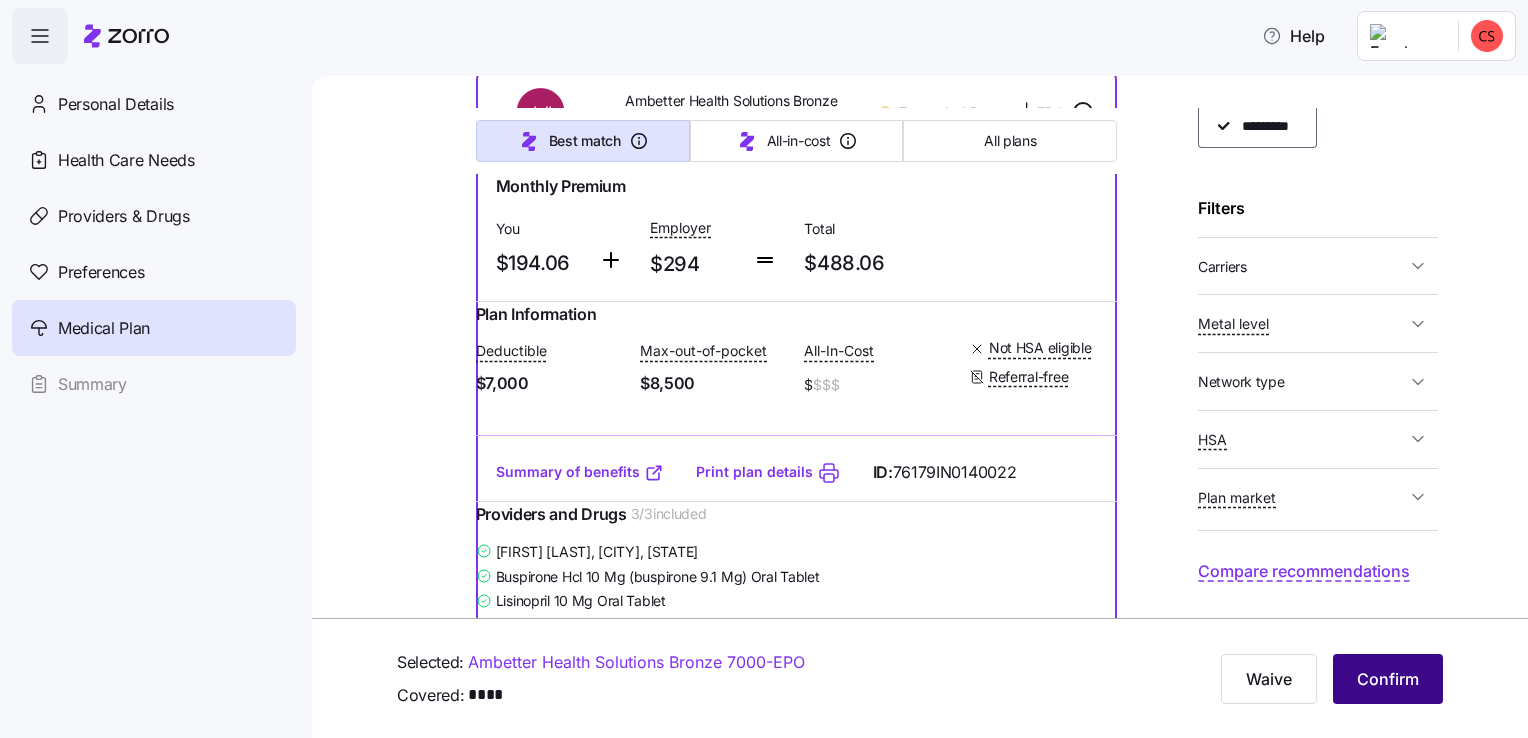 click on "Confirm" at bounding box center (1388, 679) 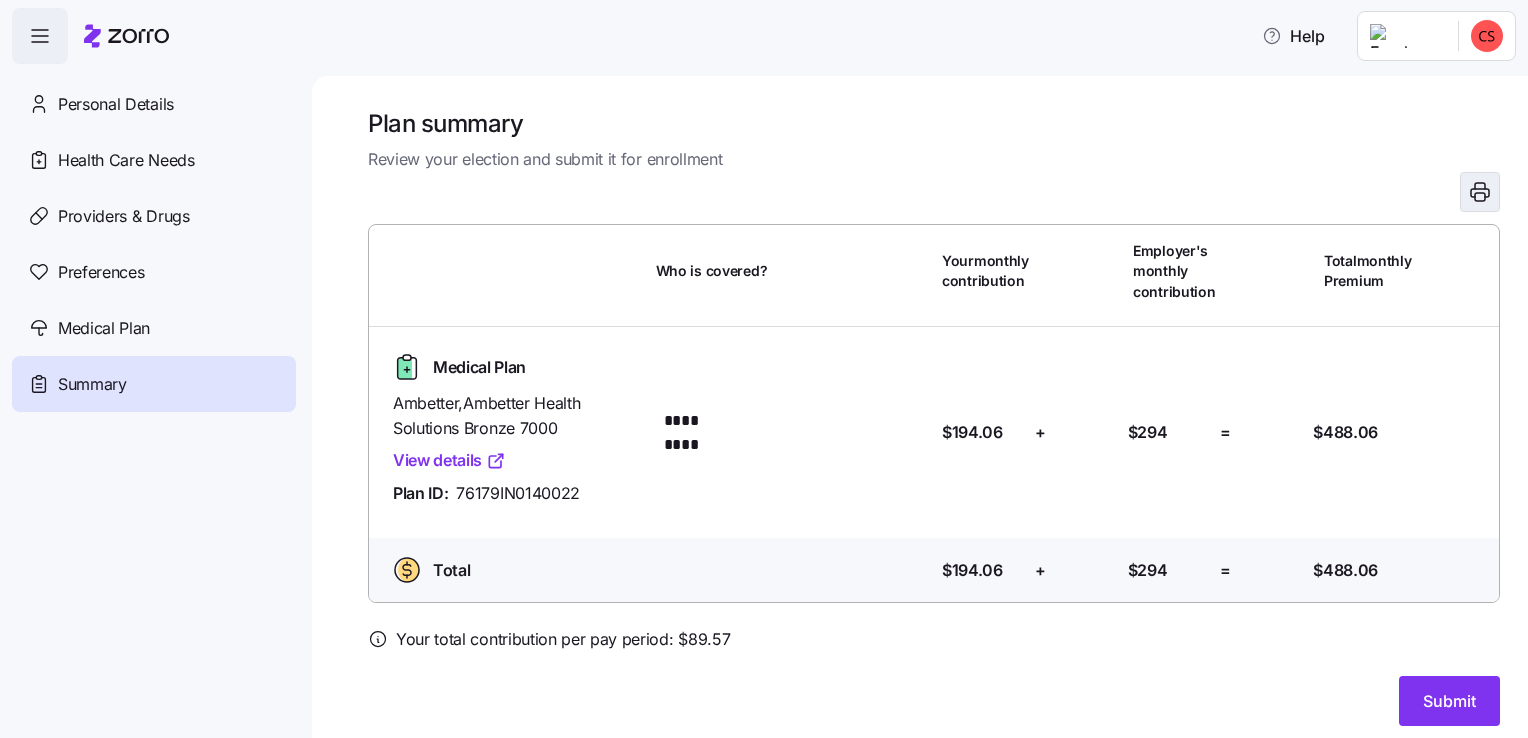 click 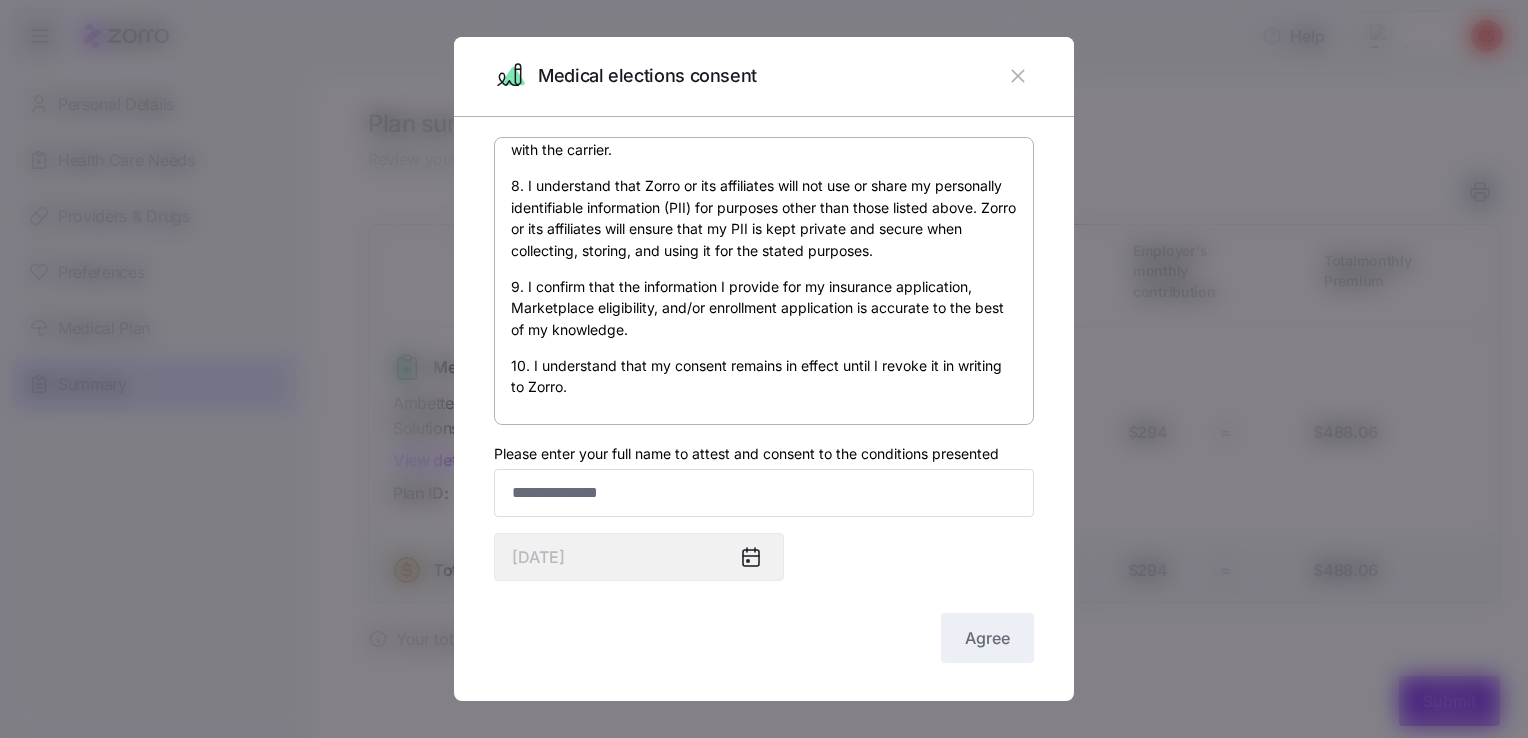 scroll, scrollTop: 1236, scrollLeft: 0, axis: vertical 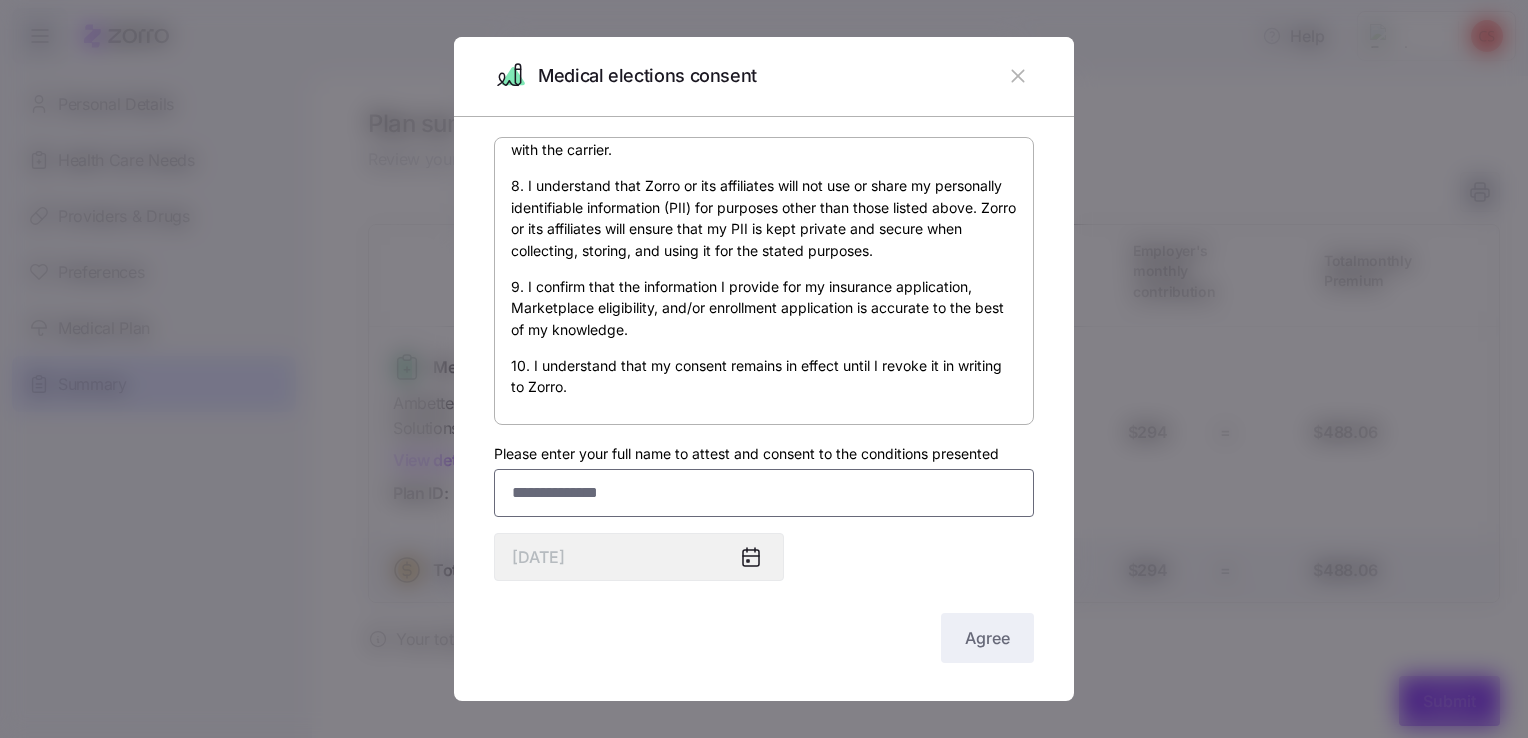 click on "Please enter your full name to attest and consent to the conditions presented" at bounding box center (764, 493) 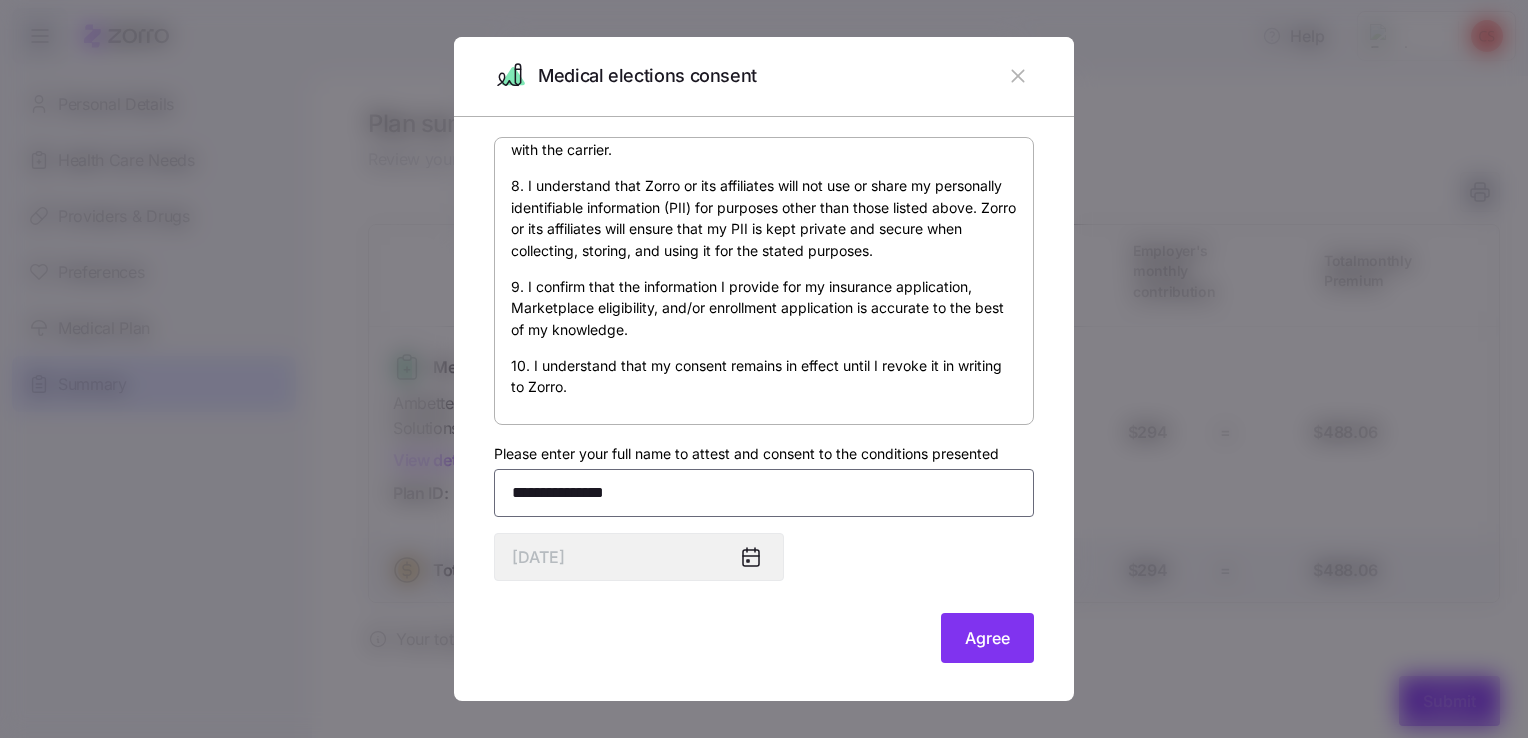 type on "**********" 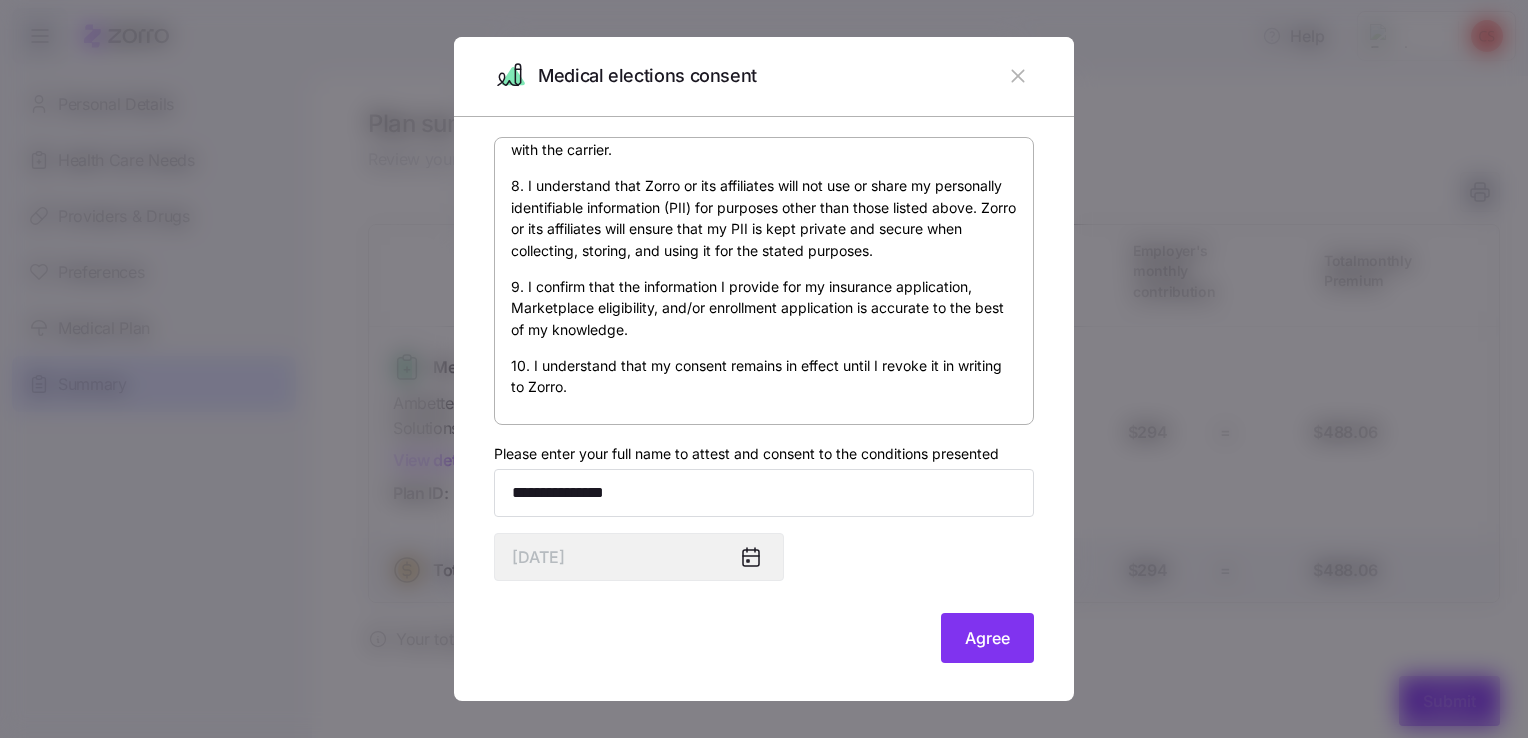 click on "Agree" at bounding box center [987, 638] 